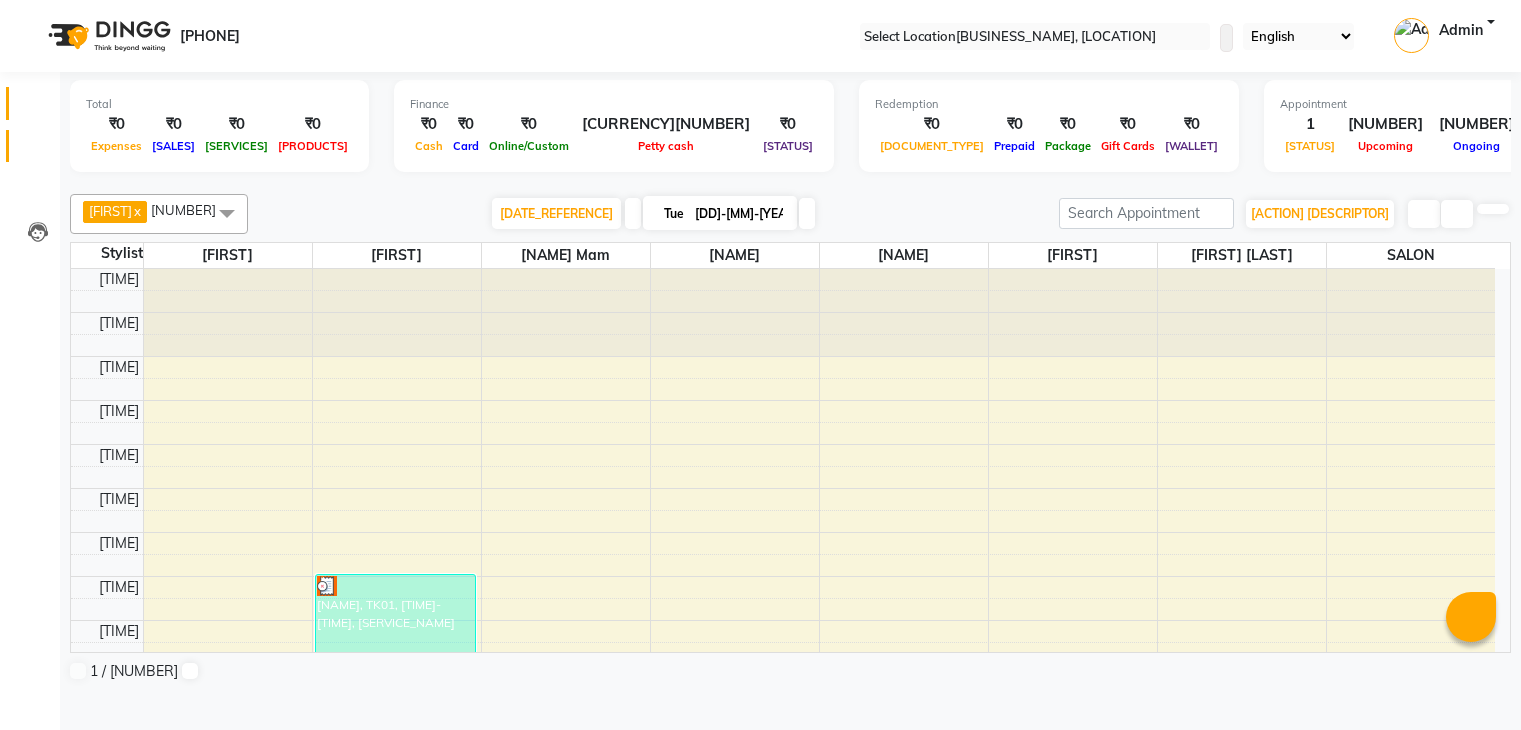 scroll, scrollTop: 0, scrollLeft: 0, axis: both 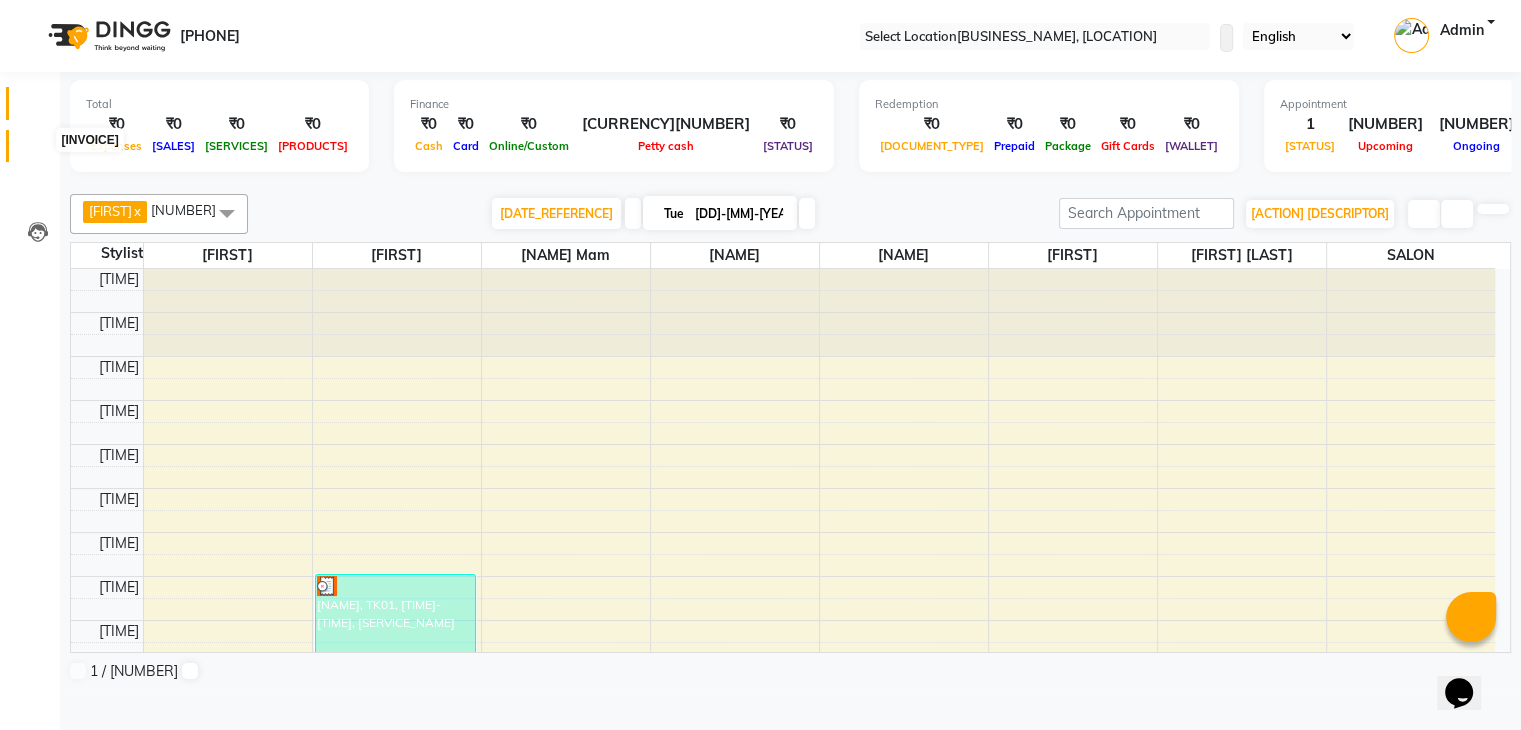 click at bounding box center [37, 151] 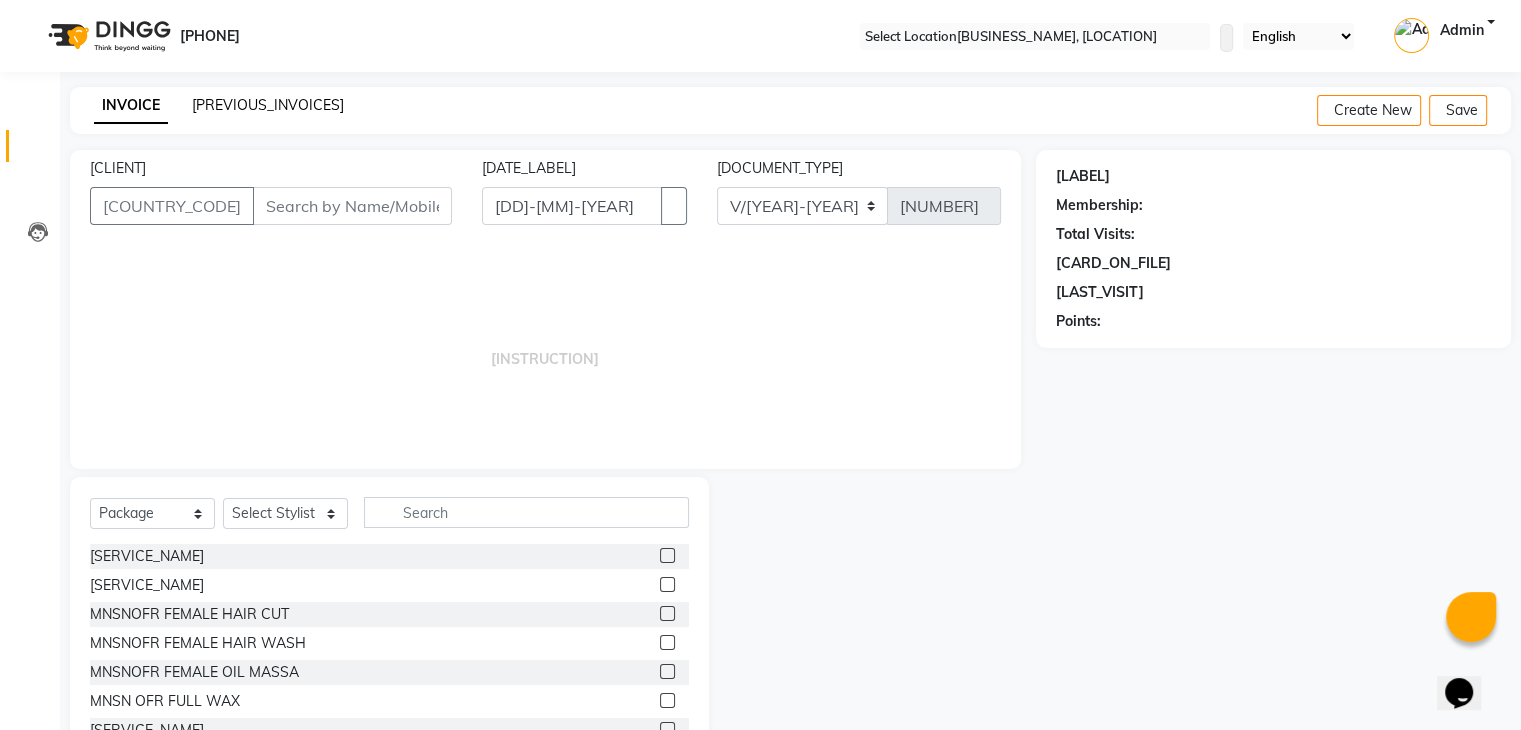 click on "[PREVIOUS_INVOICES]" at bounding box center [268, 105] 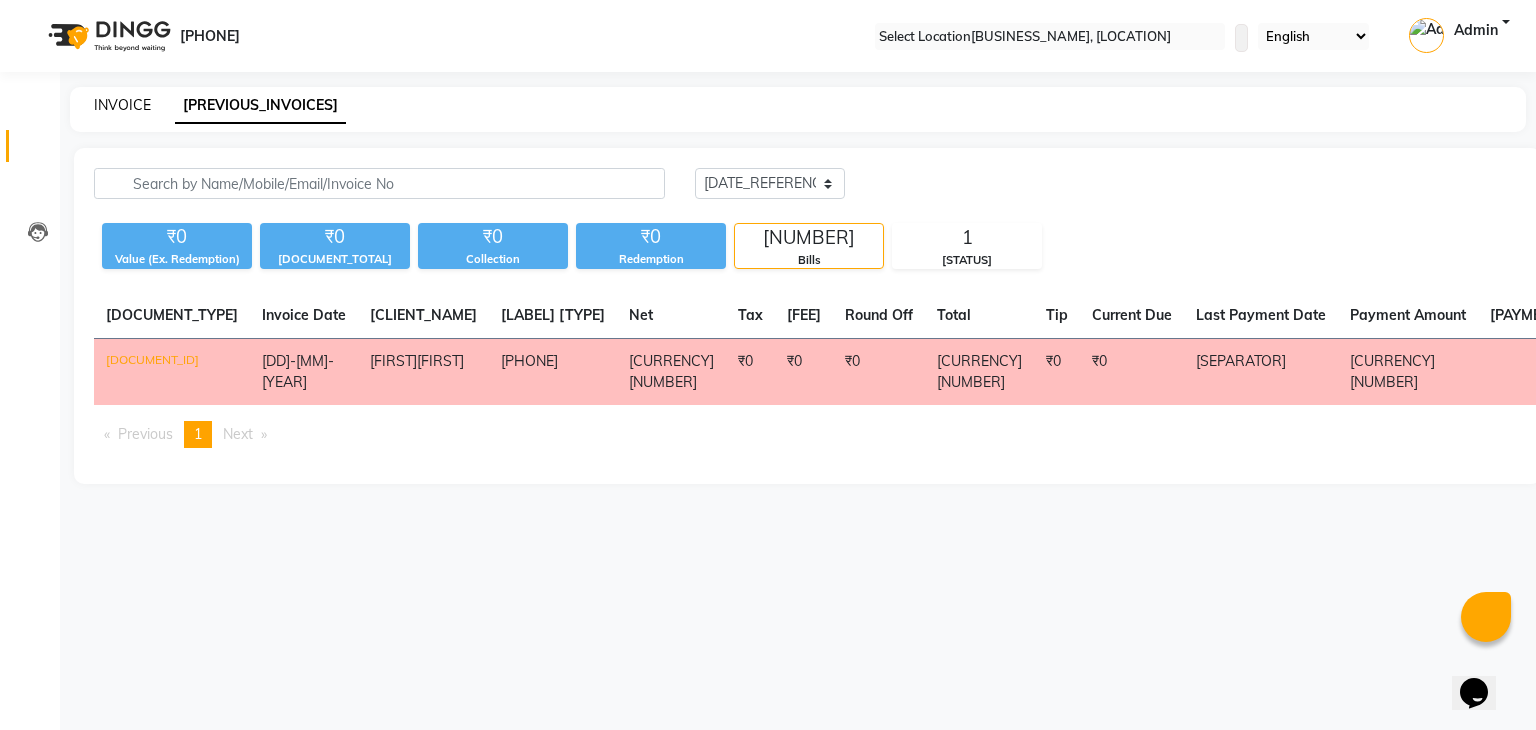 click on "INVOICE" at bounding box center (122, 105) 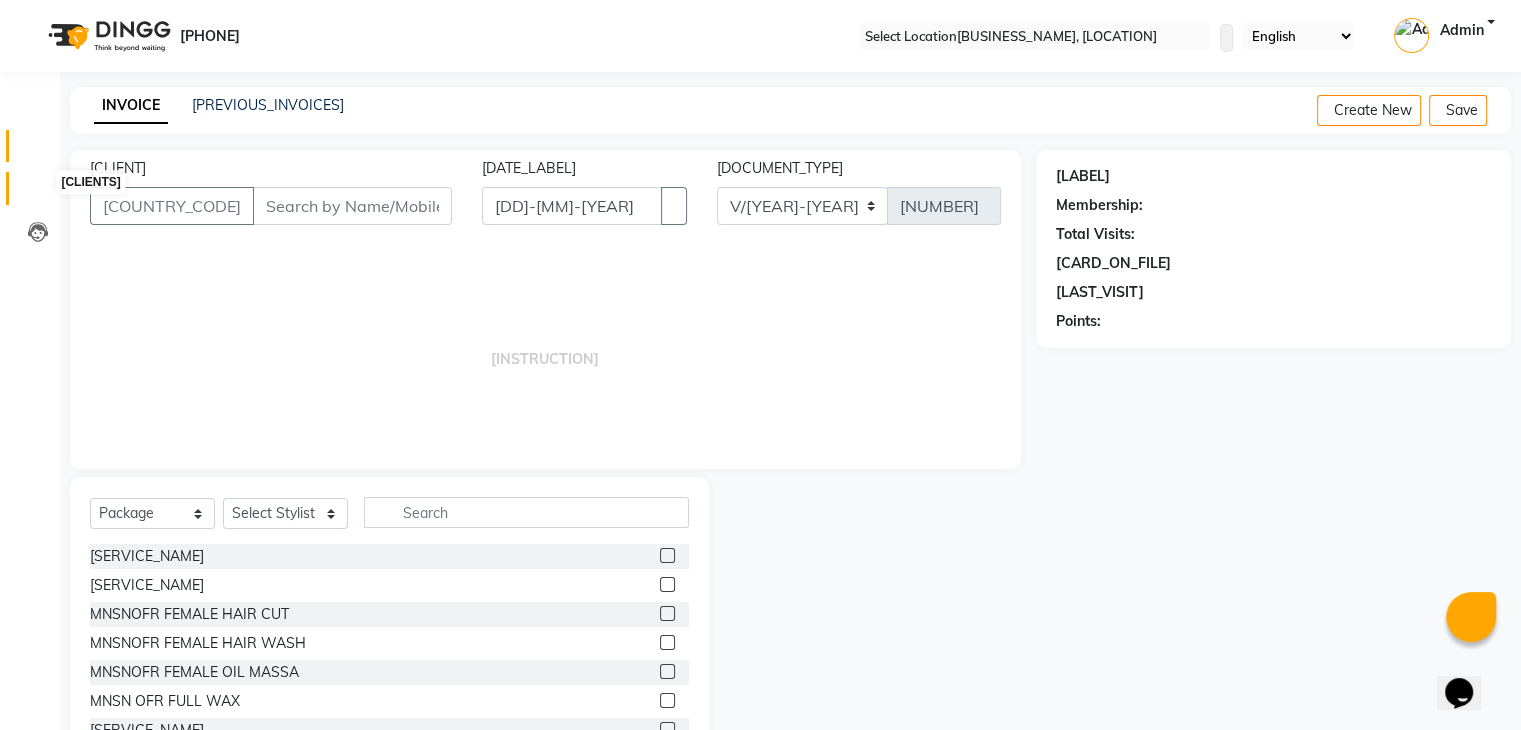 click at bounding box center (38, 193) 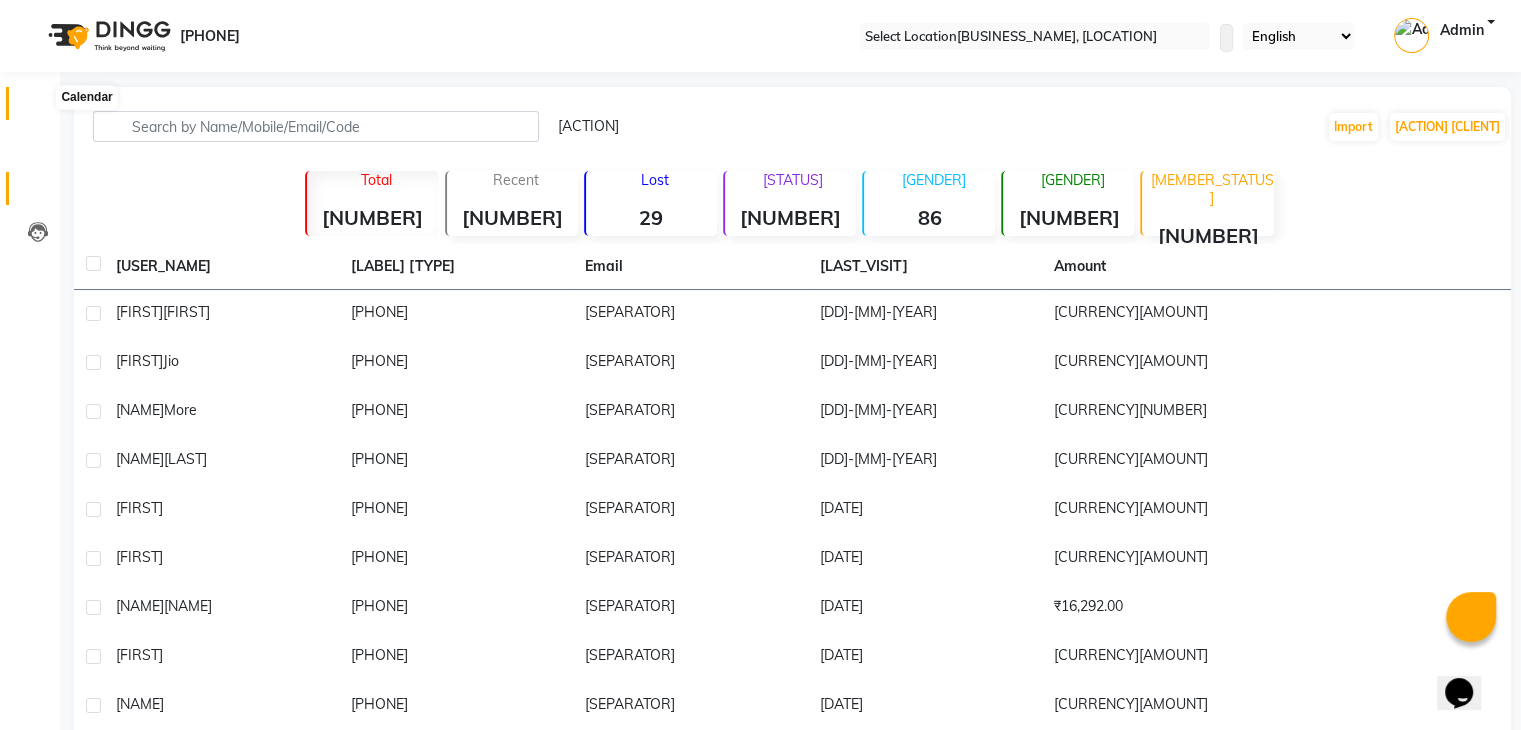 click at bounding box center (38, 108) 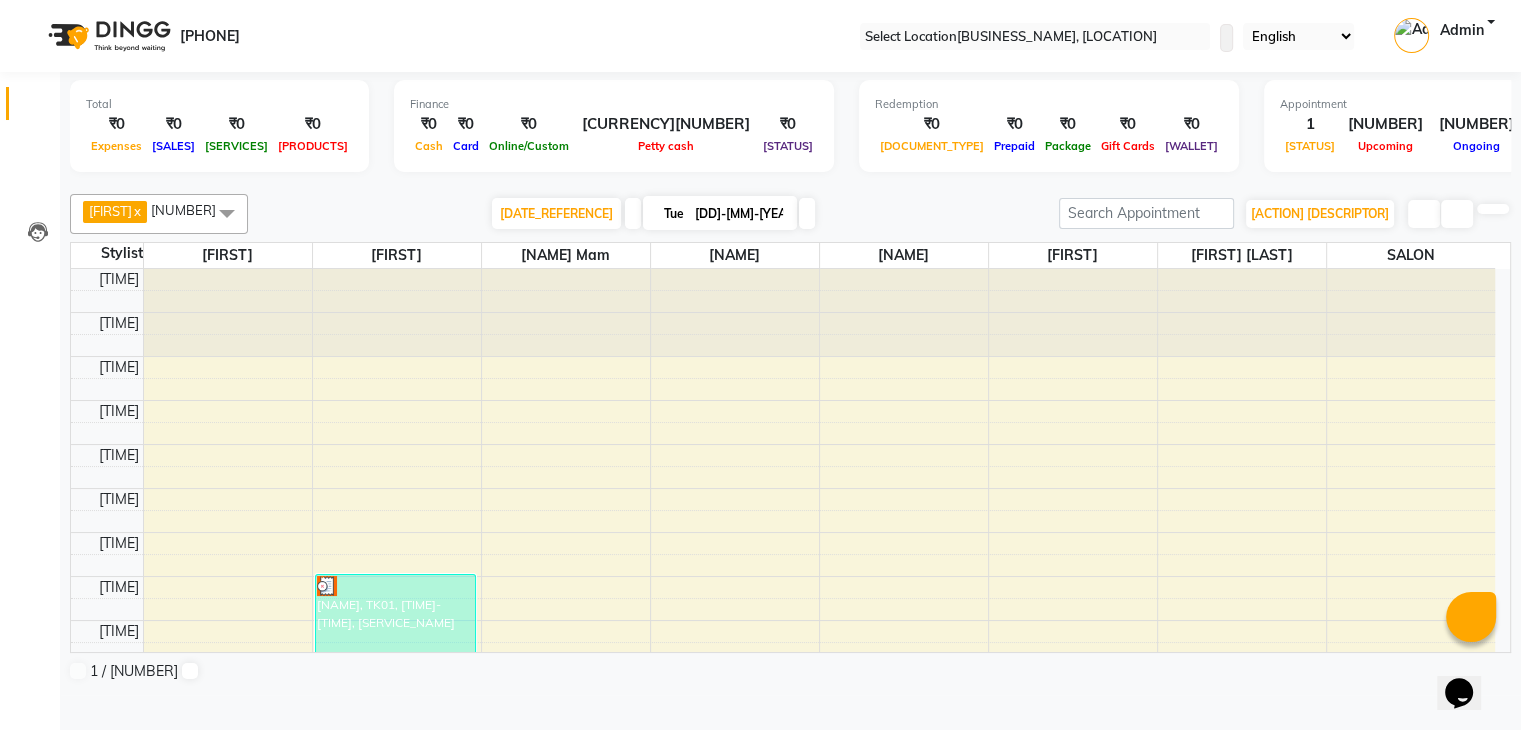 click at bounding box center (791, 182) 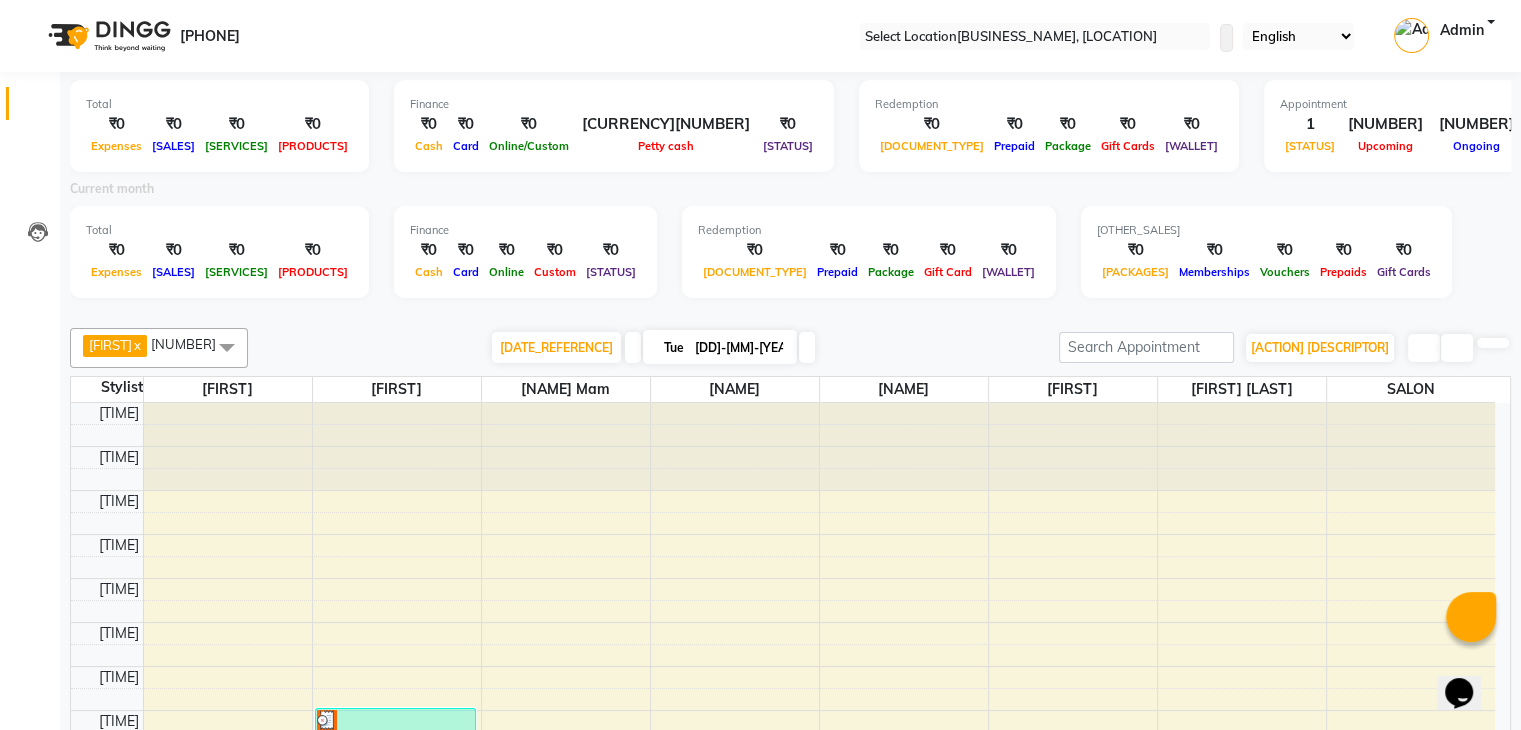 click on "Current month" at bounding box center (790, 192) 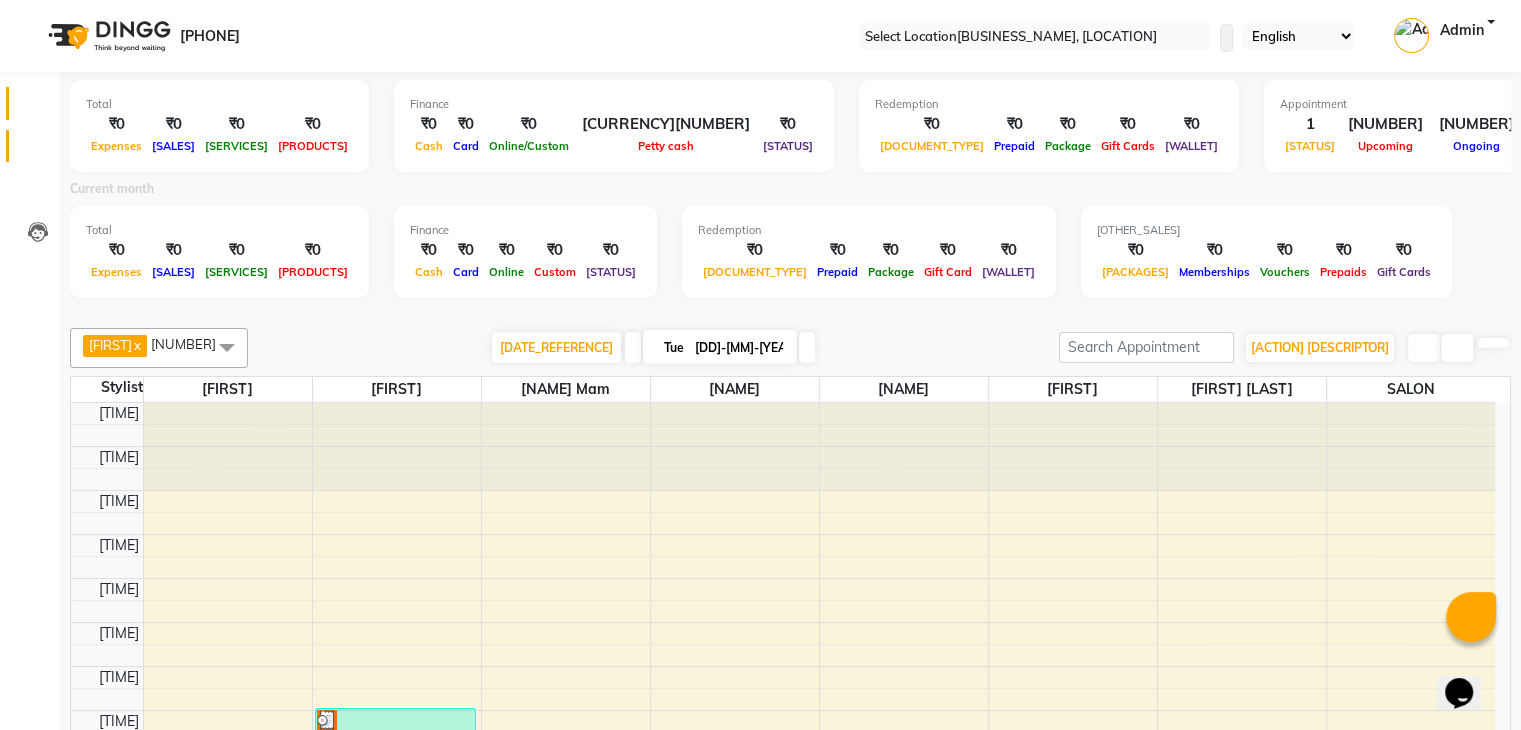 click on "[INVOICE]" at bounding box center [30, 146] 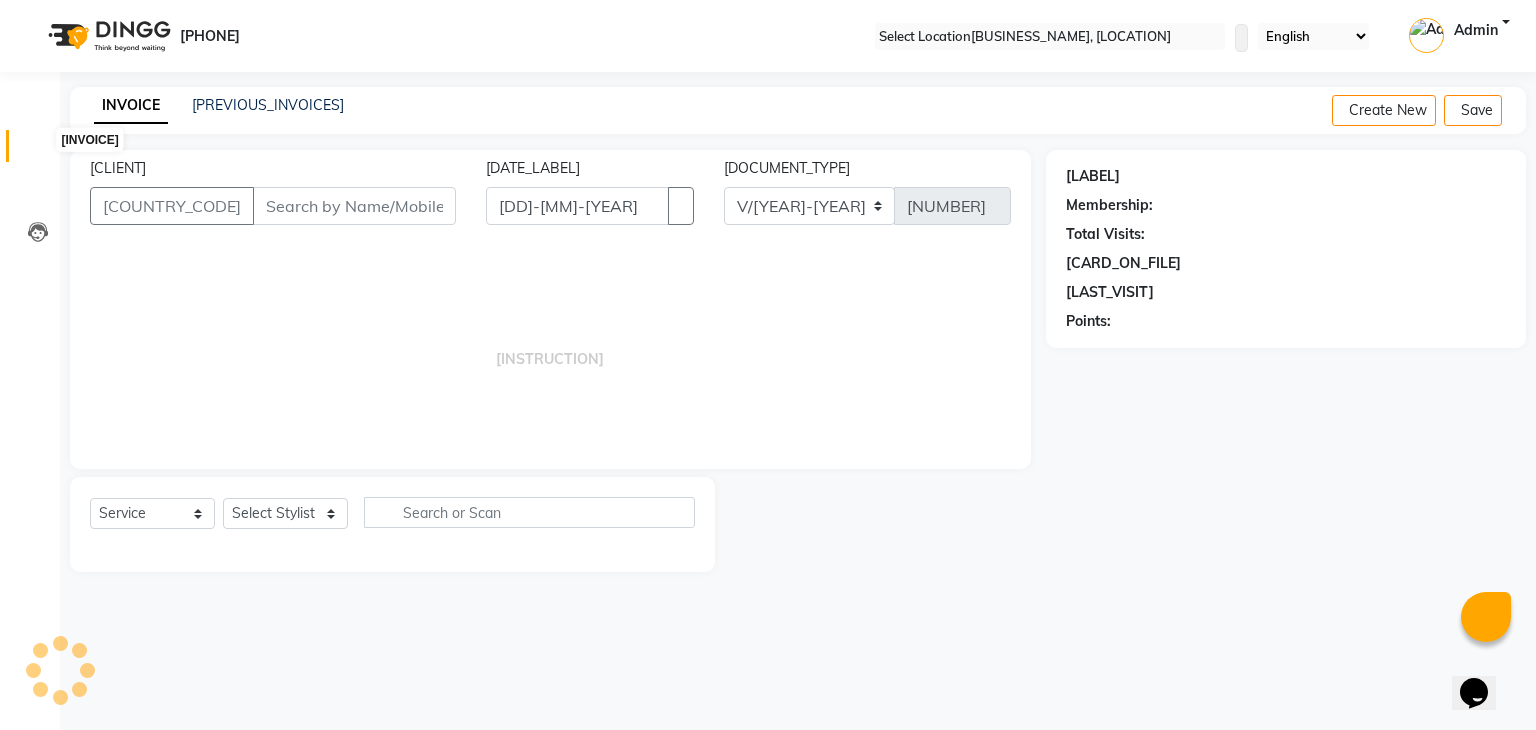 click at bounding box center [38, 151] 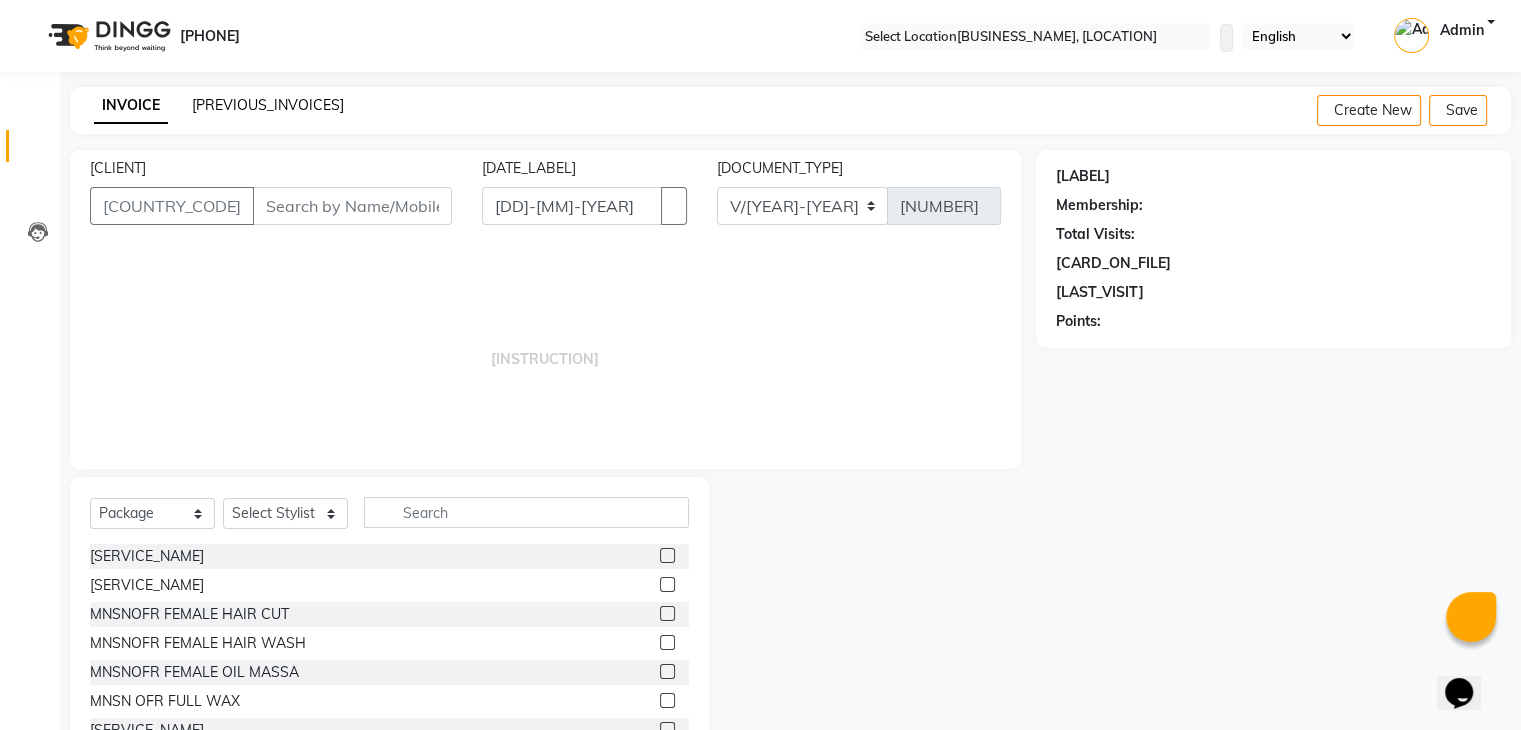 click on "[PREVIOUS_INVOICES]" at bounding box center [268, 105] 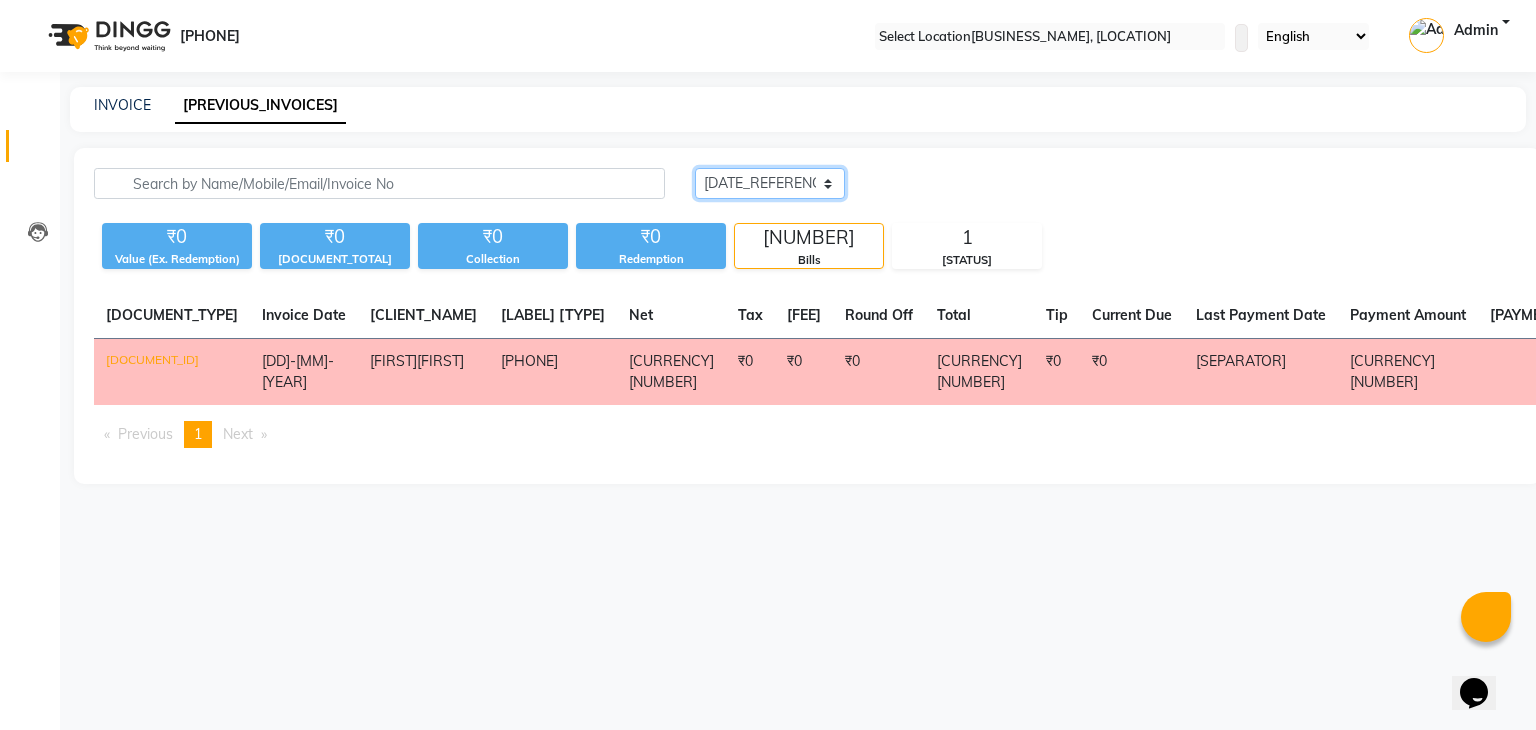 click on "Today Yesterday Custom Range" at bounding box center (770, 183) 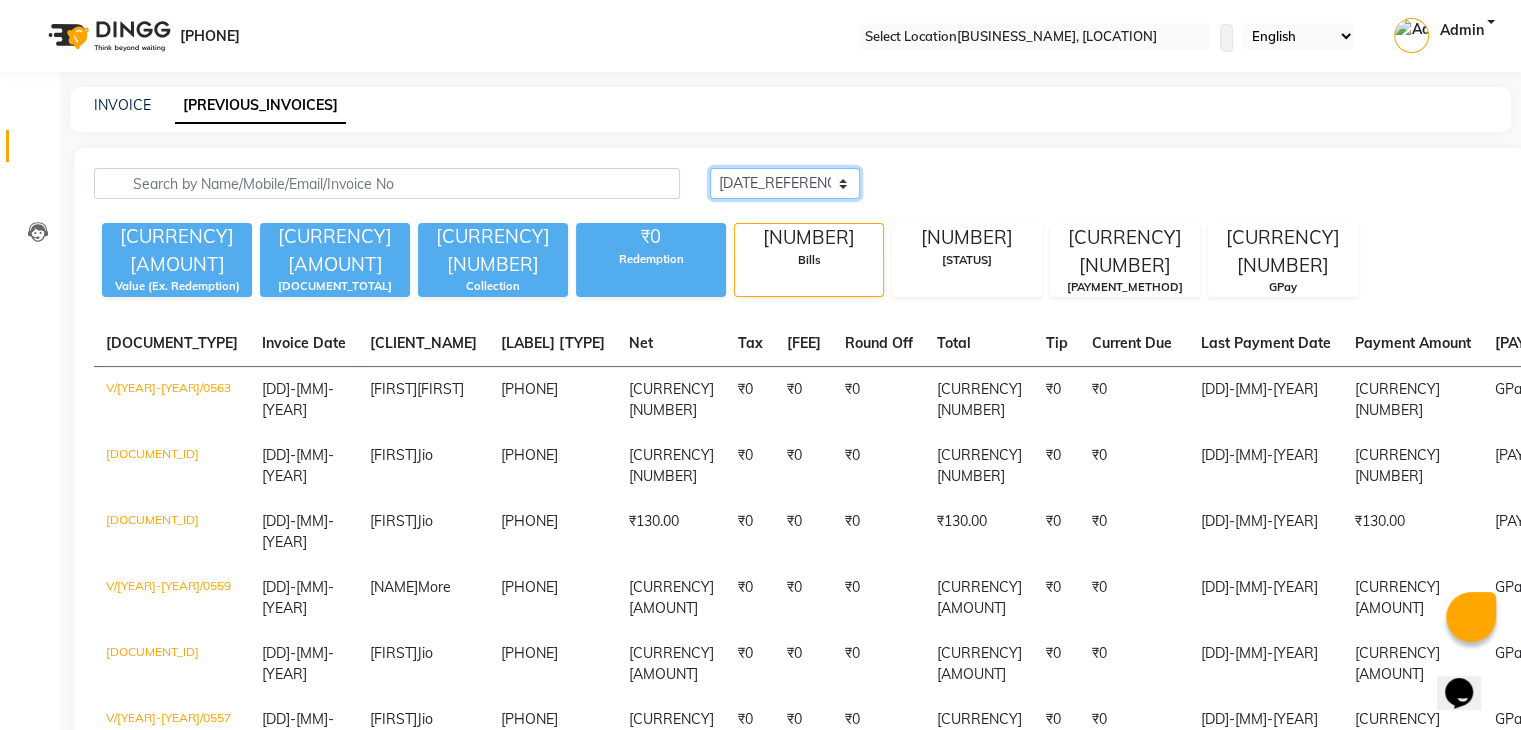 click on "Today Yesterday Custom Range" at bounding box center (785, 183) 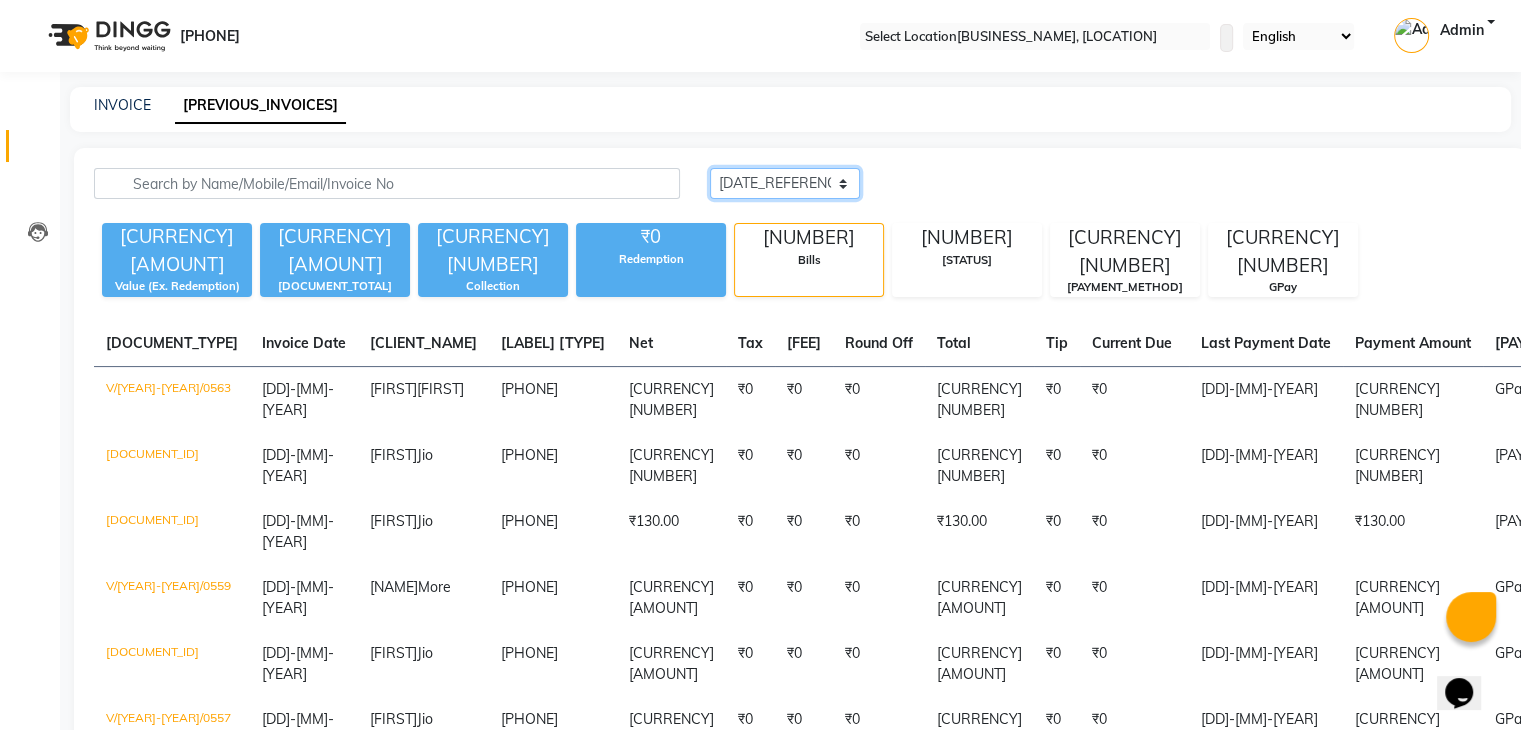 select on "[RANGE]" 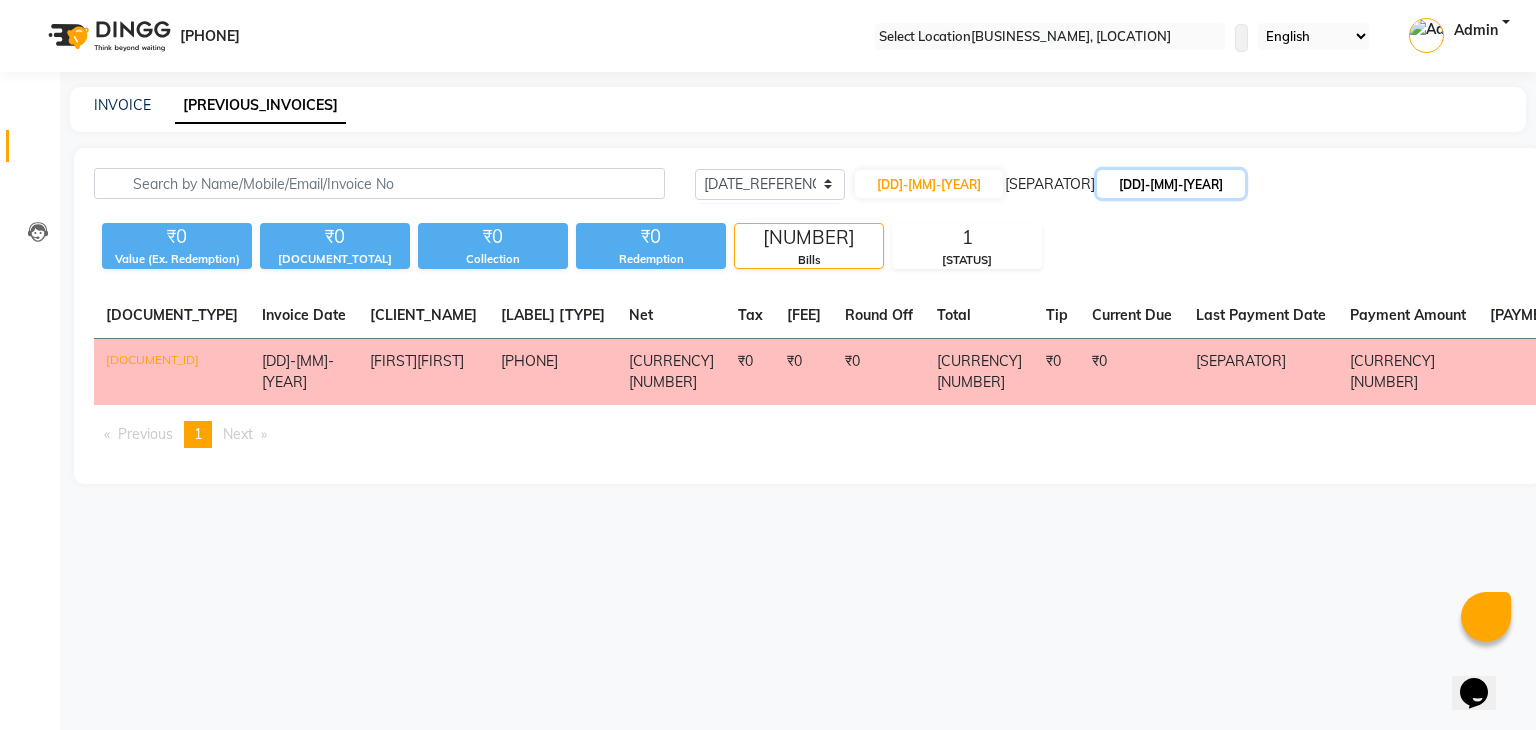 click on "[DD]-[MM]-[YEAR]" at bounding box center [1171, 184] 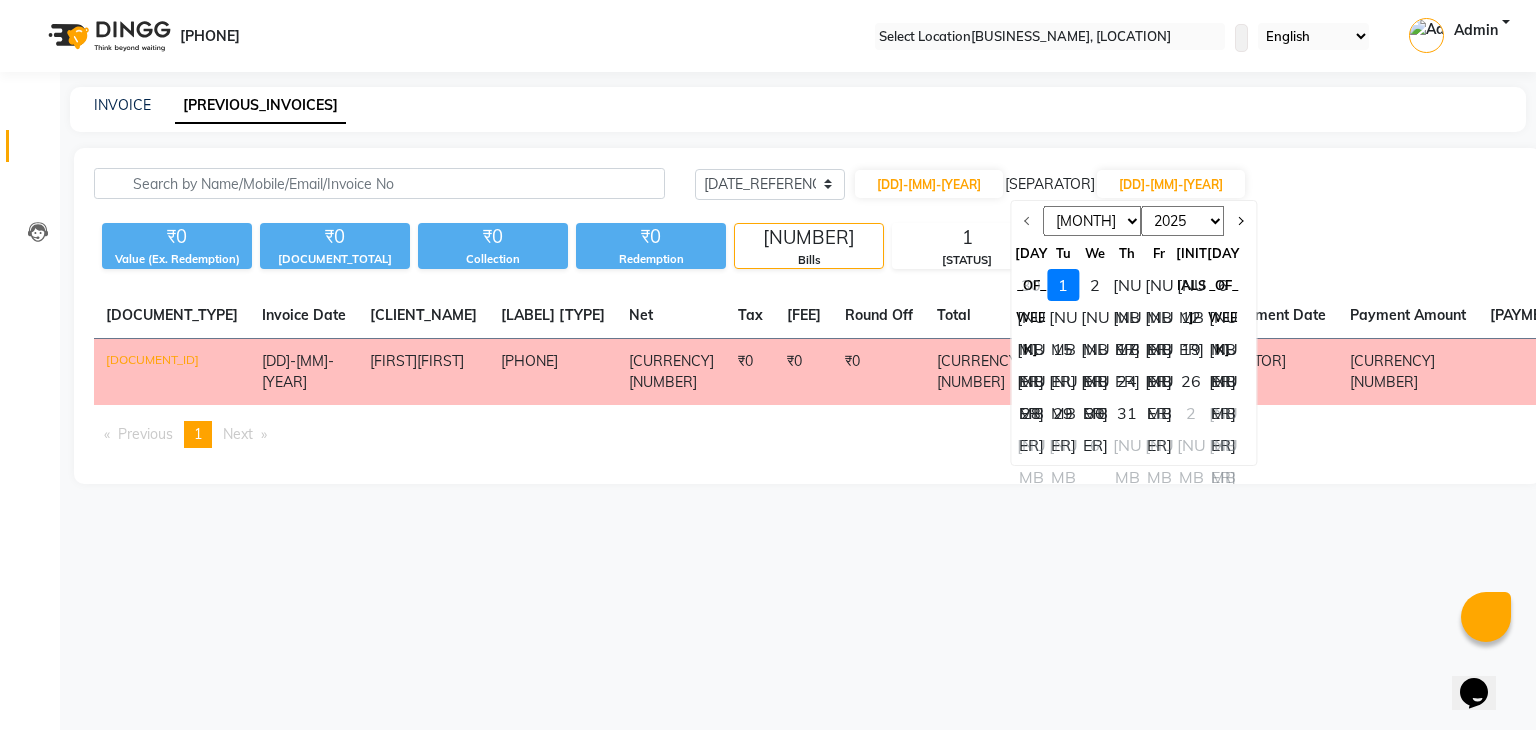 click on "[MONTH] [MONTH] [MONTH] [MONTH] [MONTH] [MONTH]" at bounding box center [1092, 221] 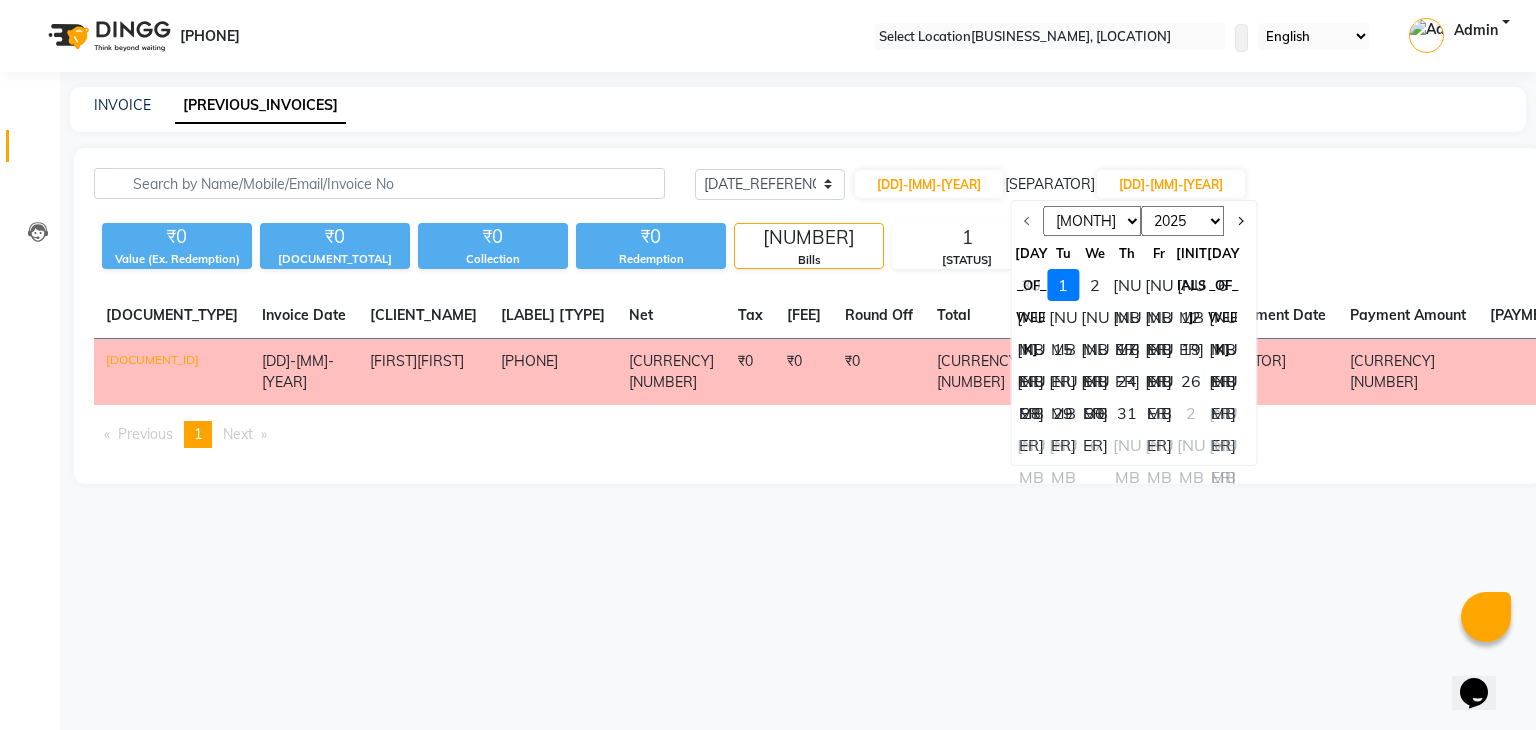 click on "[MONTH] [MONTH] [MONTH] [MONTH] [MONTH] [MONTH]" at bounding box center (1092, 221) 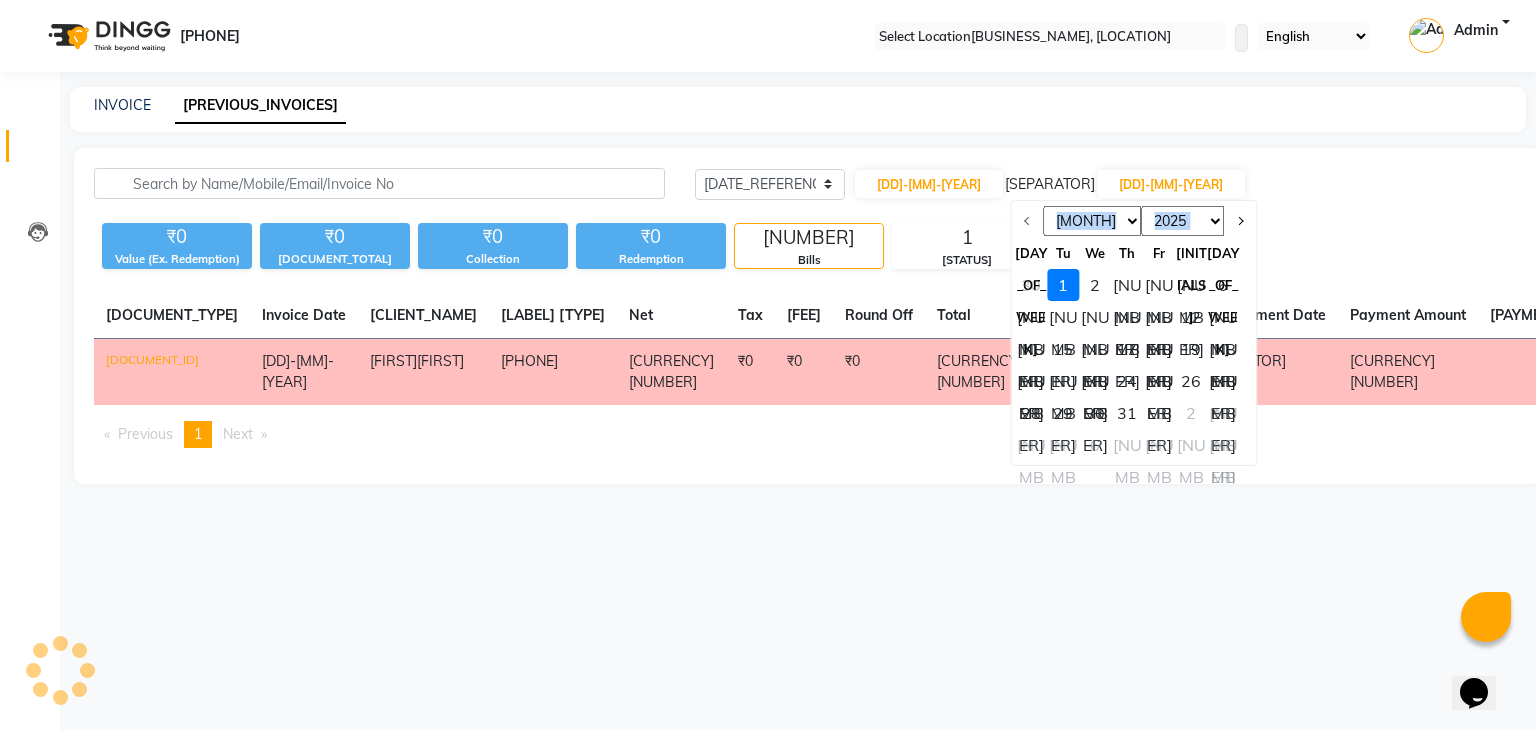 click at bounding box center [1027, 221] 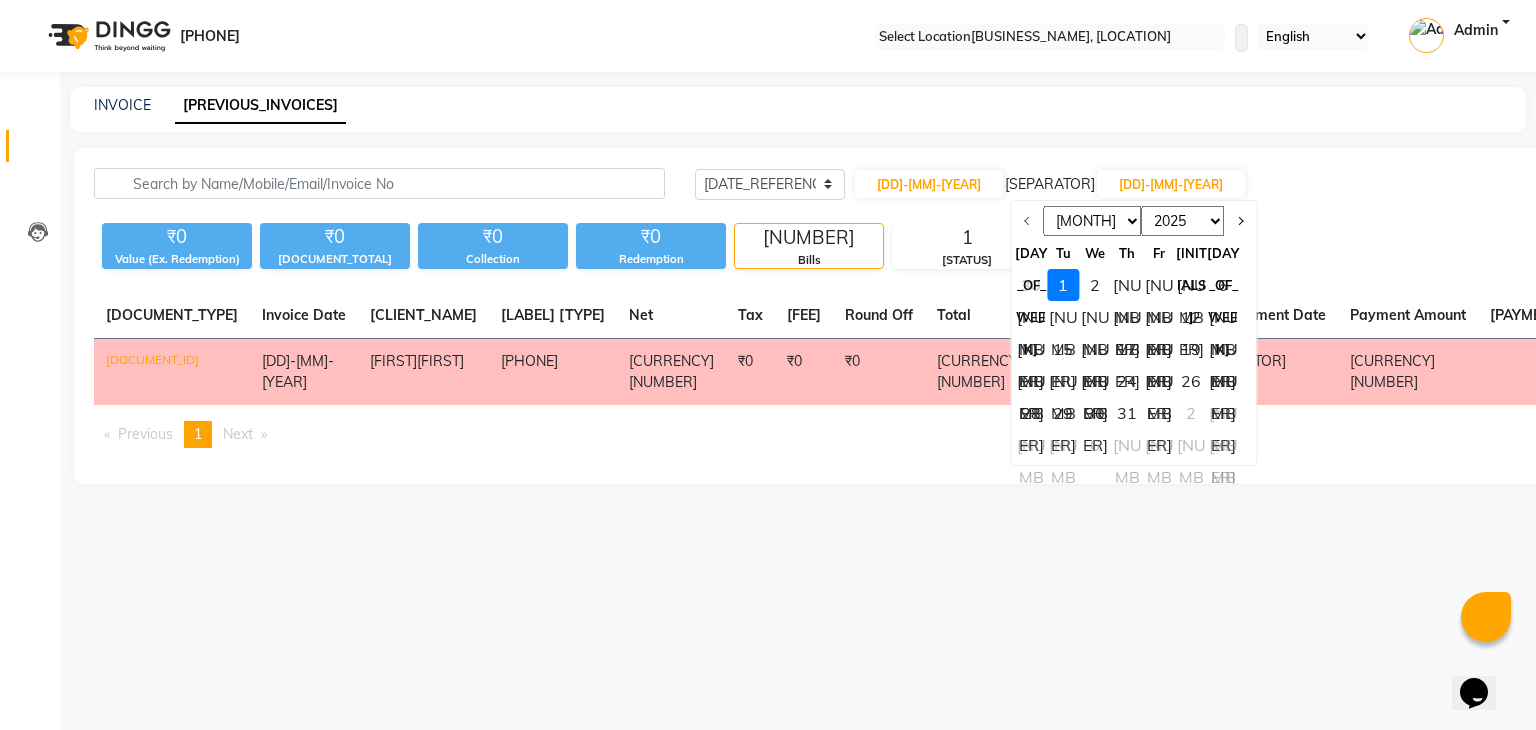 click at bounding box center (1027, 221) 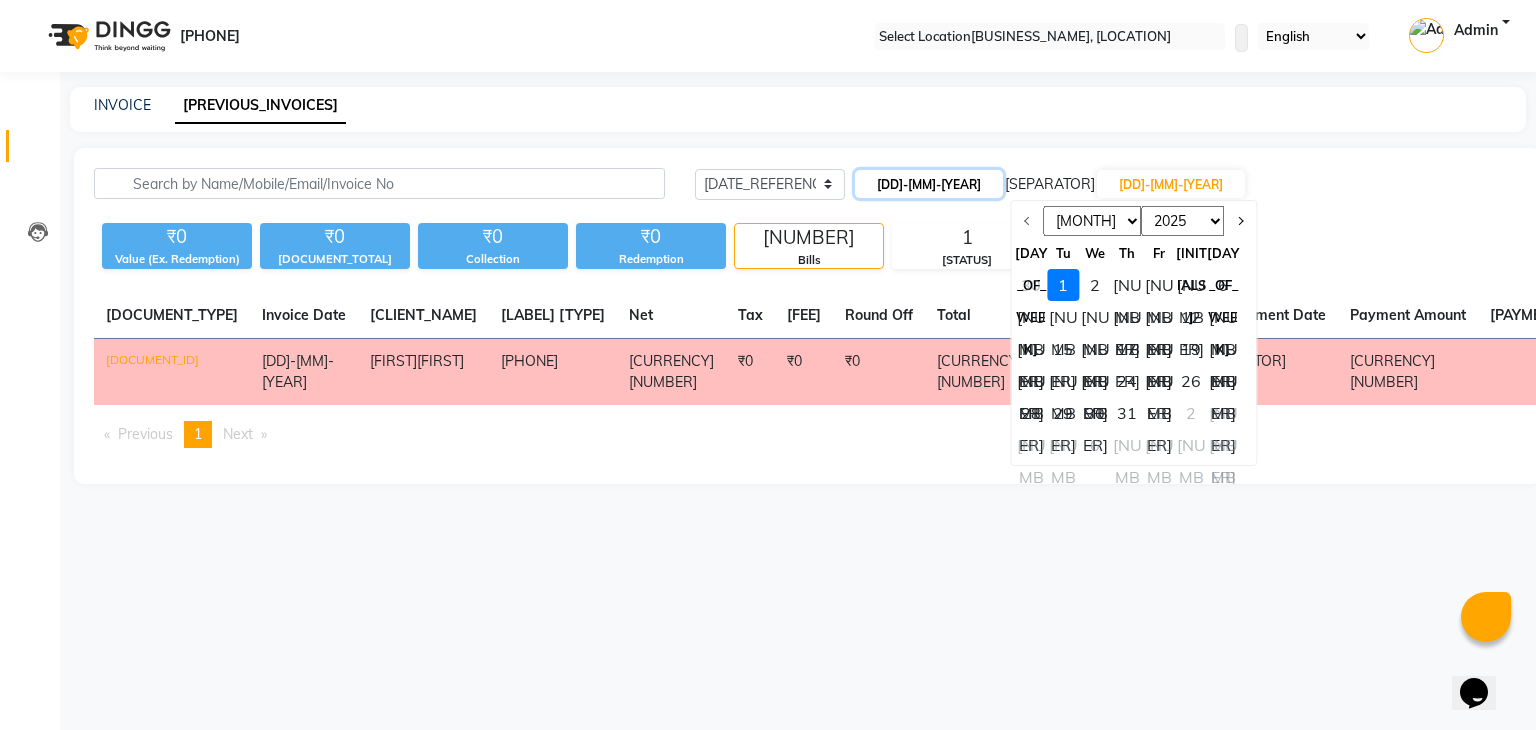 click on "[DD]-[MM]-[YEAR]" at bounding box center (929, 184) 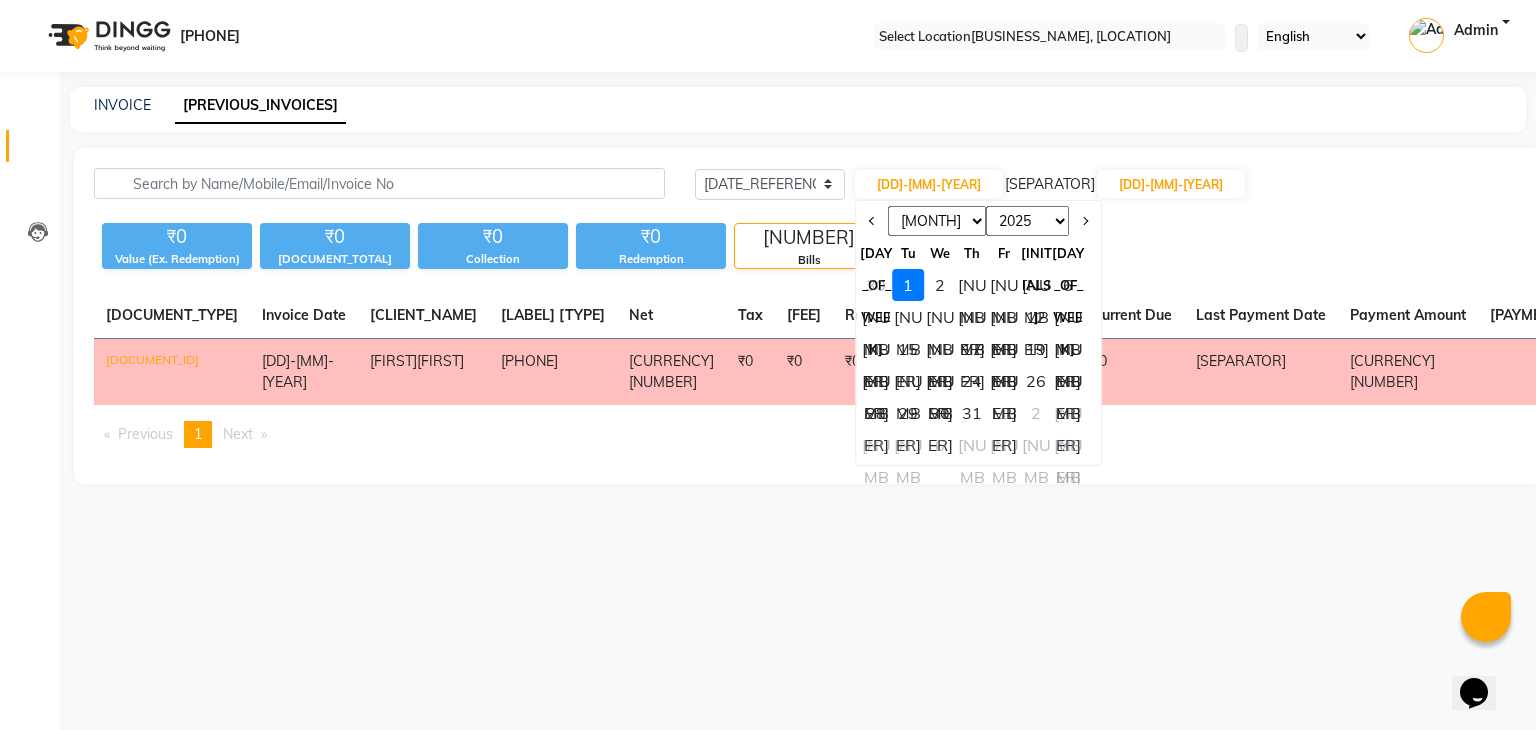 click on "Jan Feb Mar Apr May Jun Jul Aug Sep Oct Nov Dec" at bounding box center [937, 221] 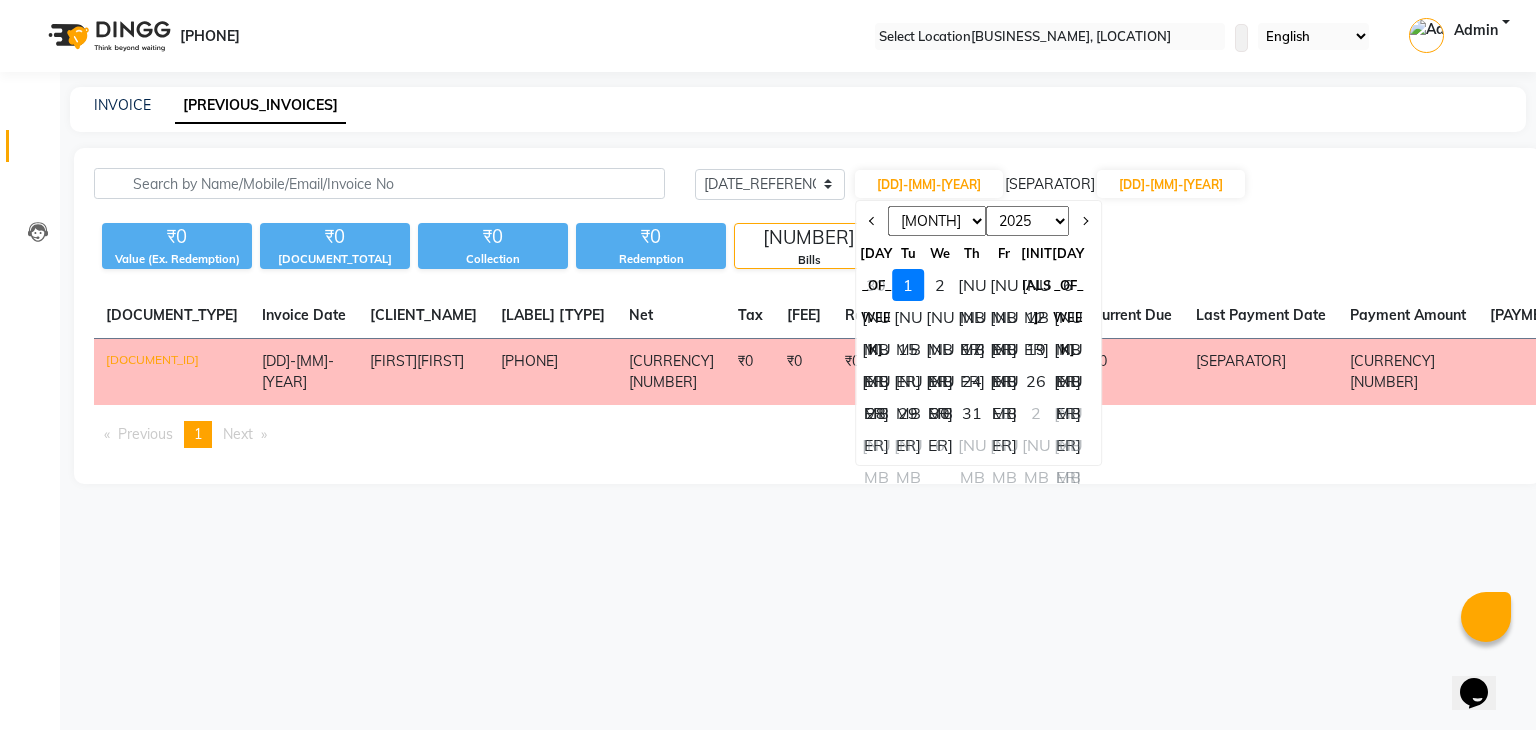 select on "6" 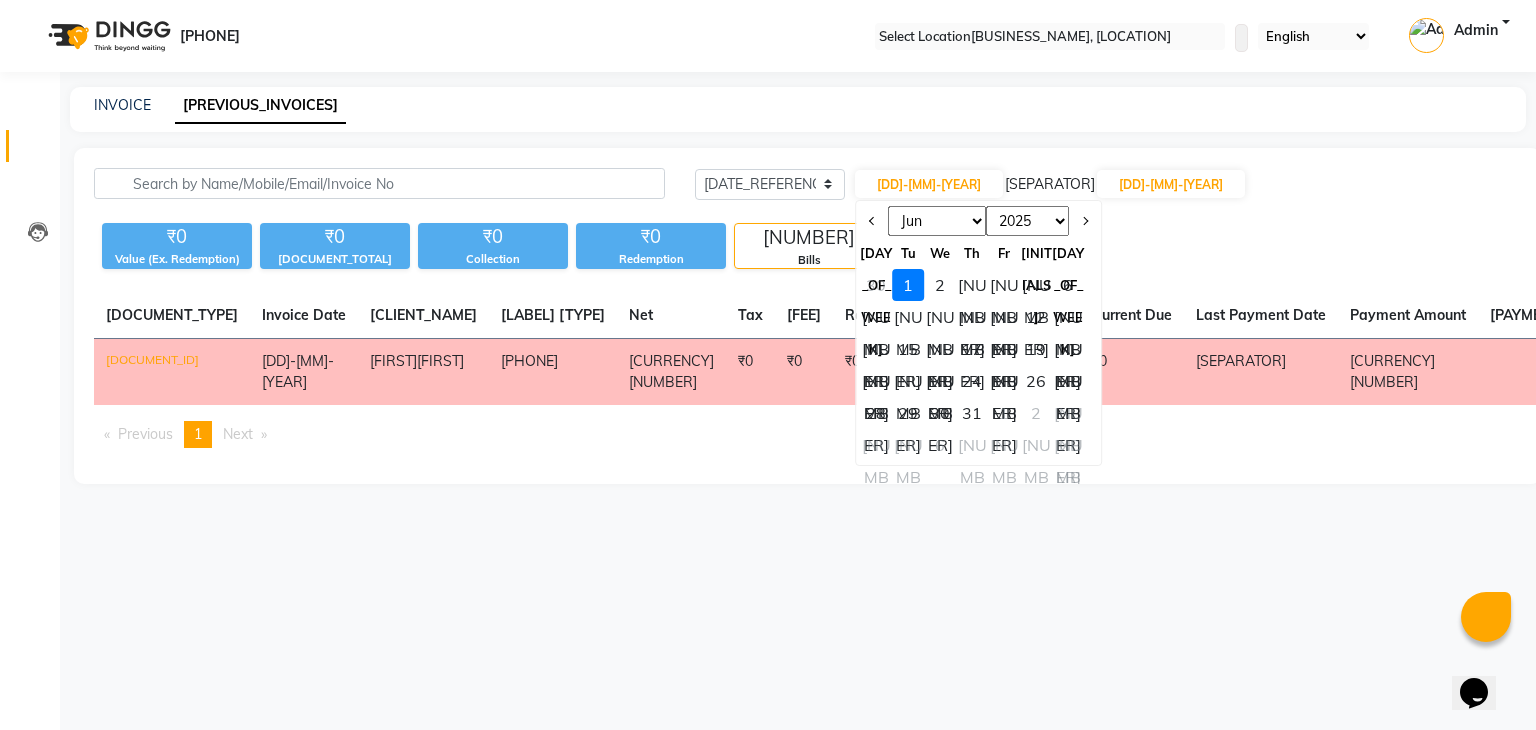 click on "Jan Feb Mar Apr May Jun Jul Aug Sep Oct Nov Dec" at bounding box center [937, 221] 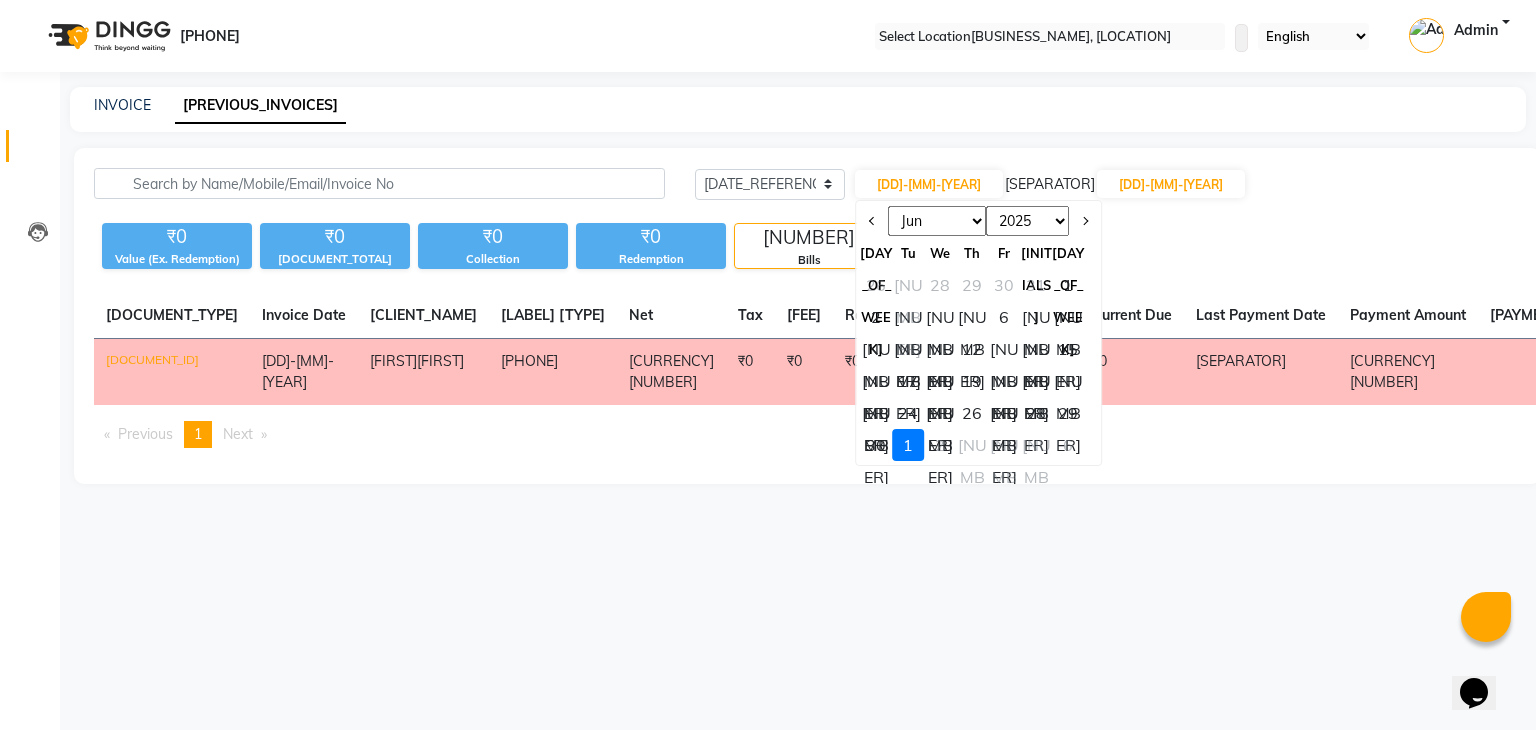 click on "[YEAR] [YEAR] [YEAR] [YEAR] [YEAR] [YEAR] [YEAR] [YEAR] [YEAR] [YEAR] [YEAR] [YEAR] [YEAR] [YEAR] [YEAR] [YEAR] [YEAR] [YEAR] [YEAR] [YEAR] [YEAR] [YEAR]" at bounding box center (1027, 221) 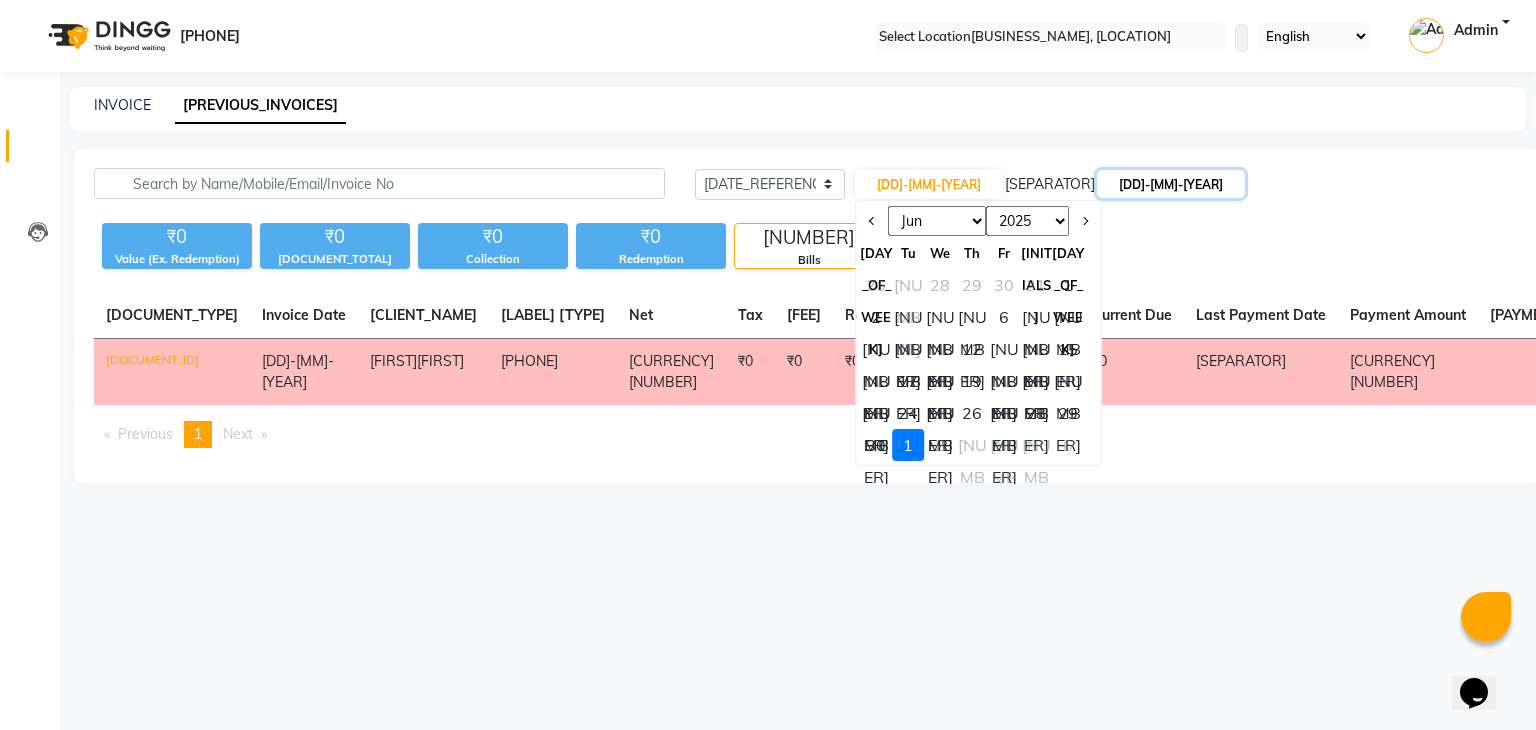 click on "[DD]-[MM]-[YEAR]" at bounding box center (1171, 184) 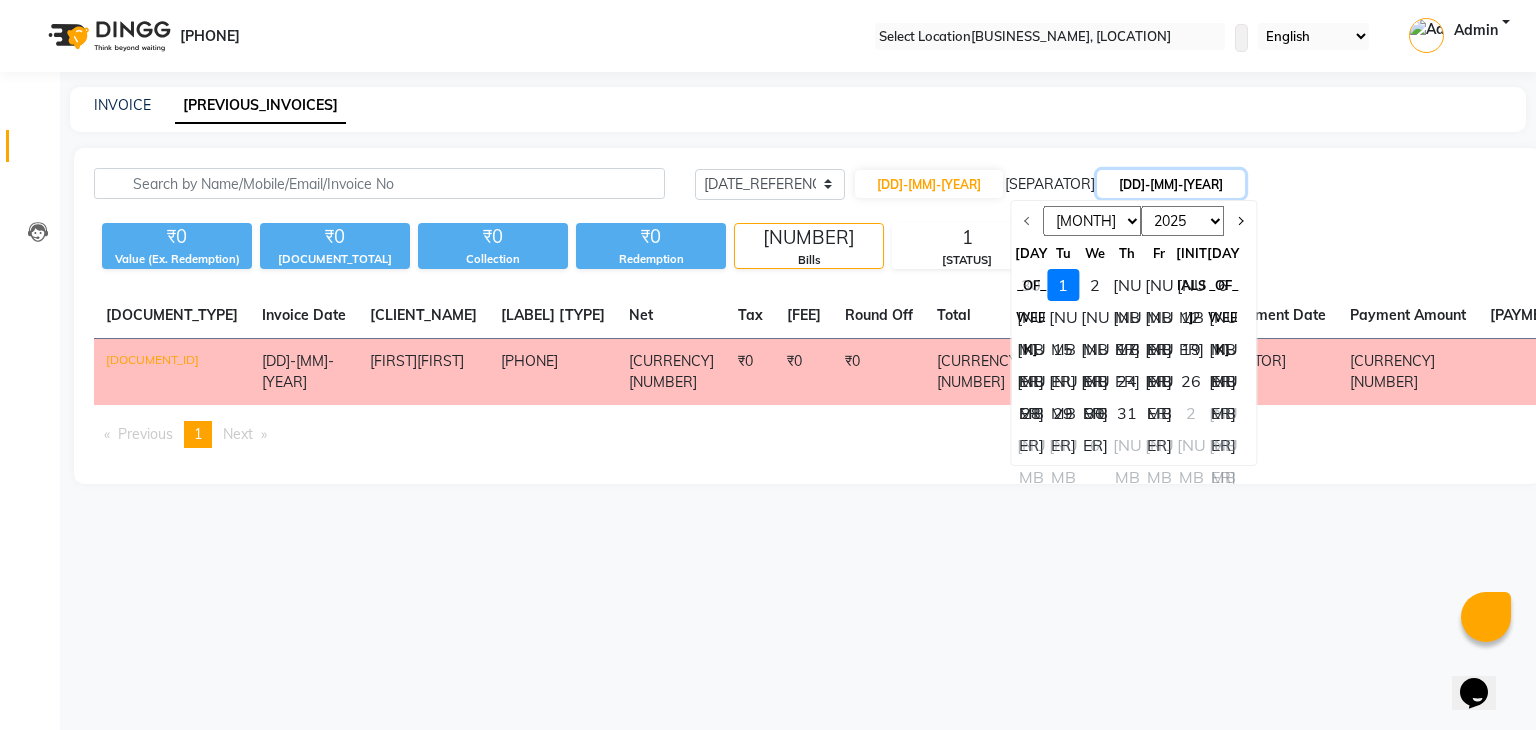 click on "[DD]-[MM]-[YEAR]" at bounding box center (1171, 184) 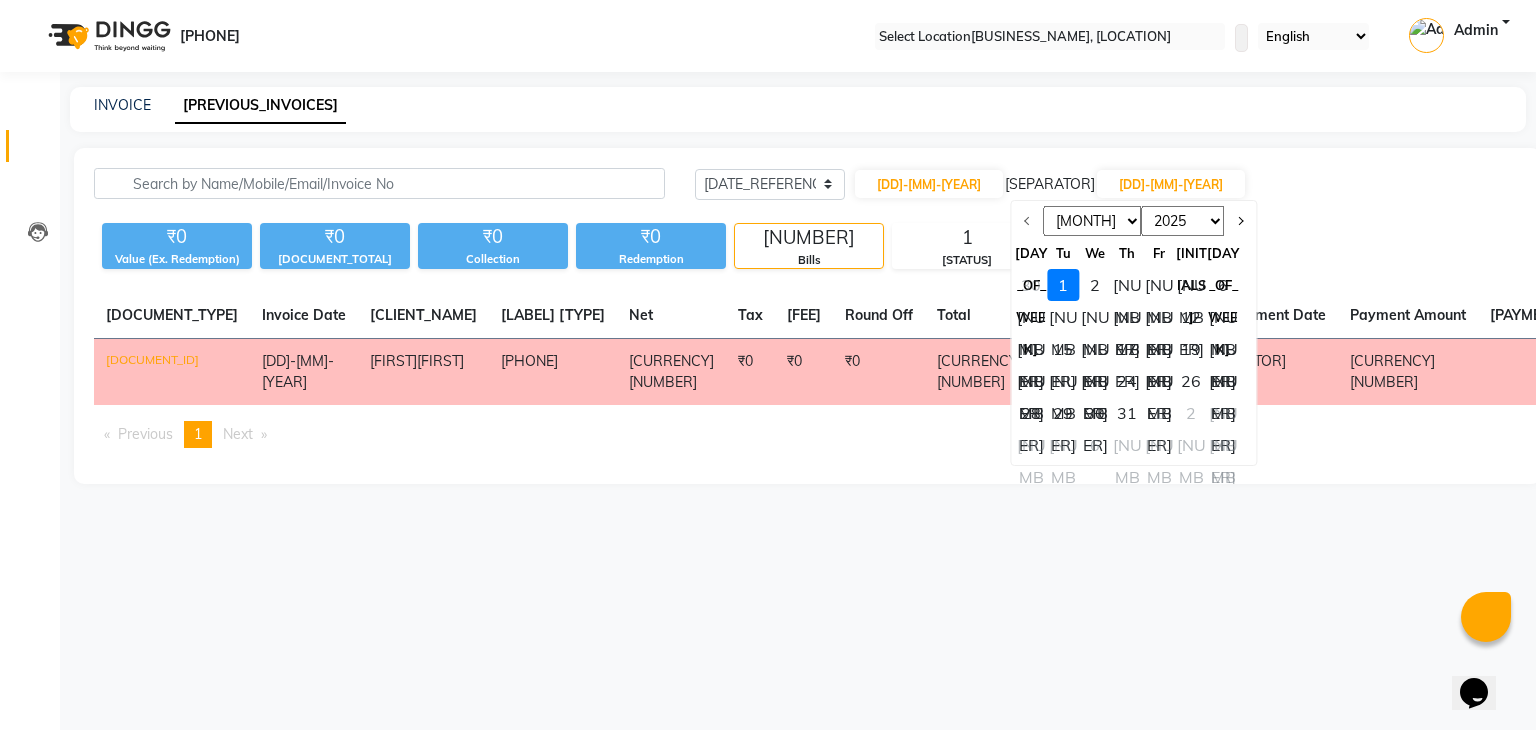 click at bounding box center [1027, 221] 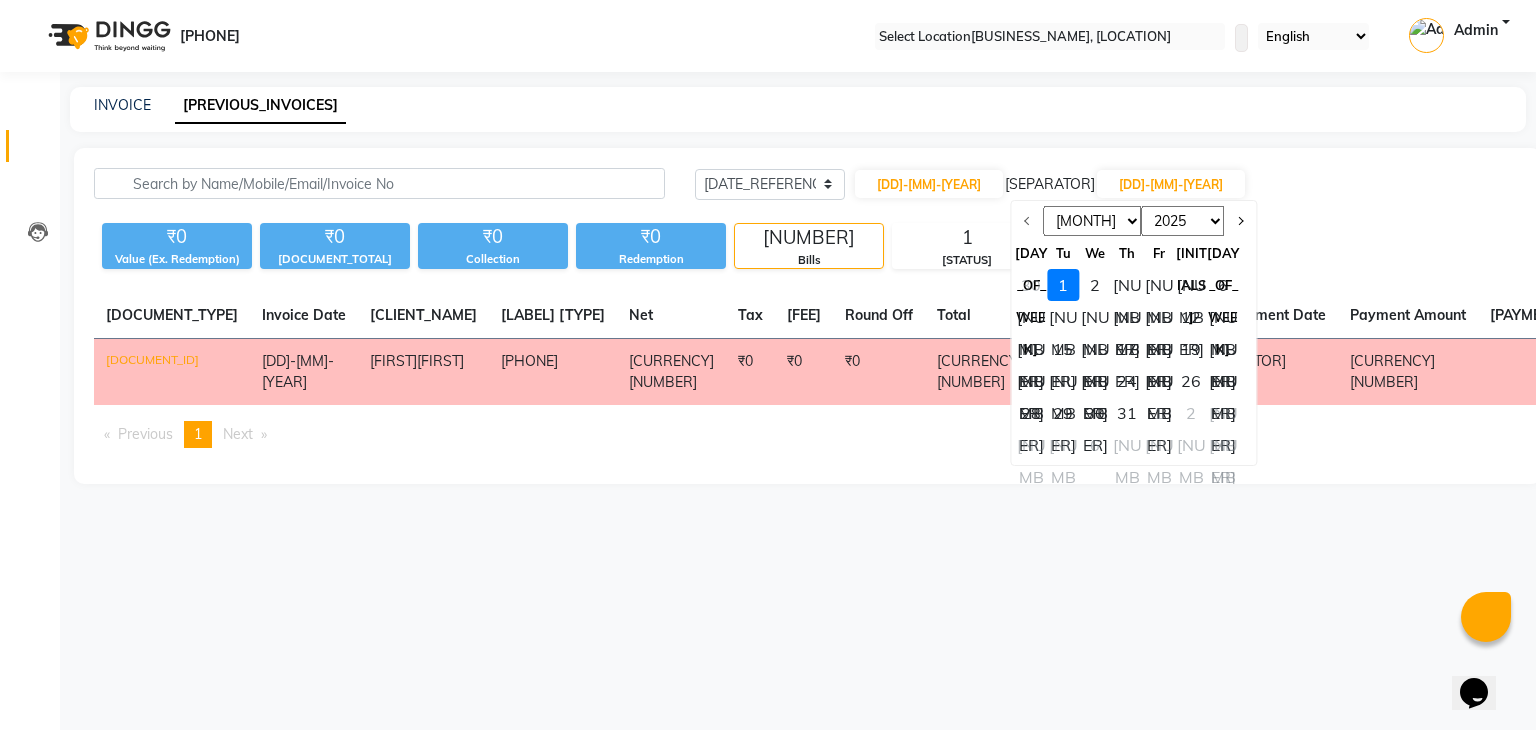 click on "[MONTH] [MONTH] [MONTH] [MONTH] [MONTH] [MONTH]" at bounding box center [1092, 221] 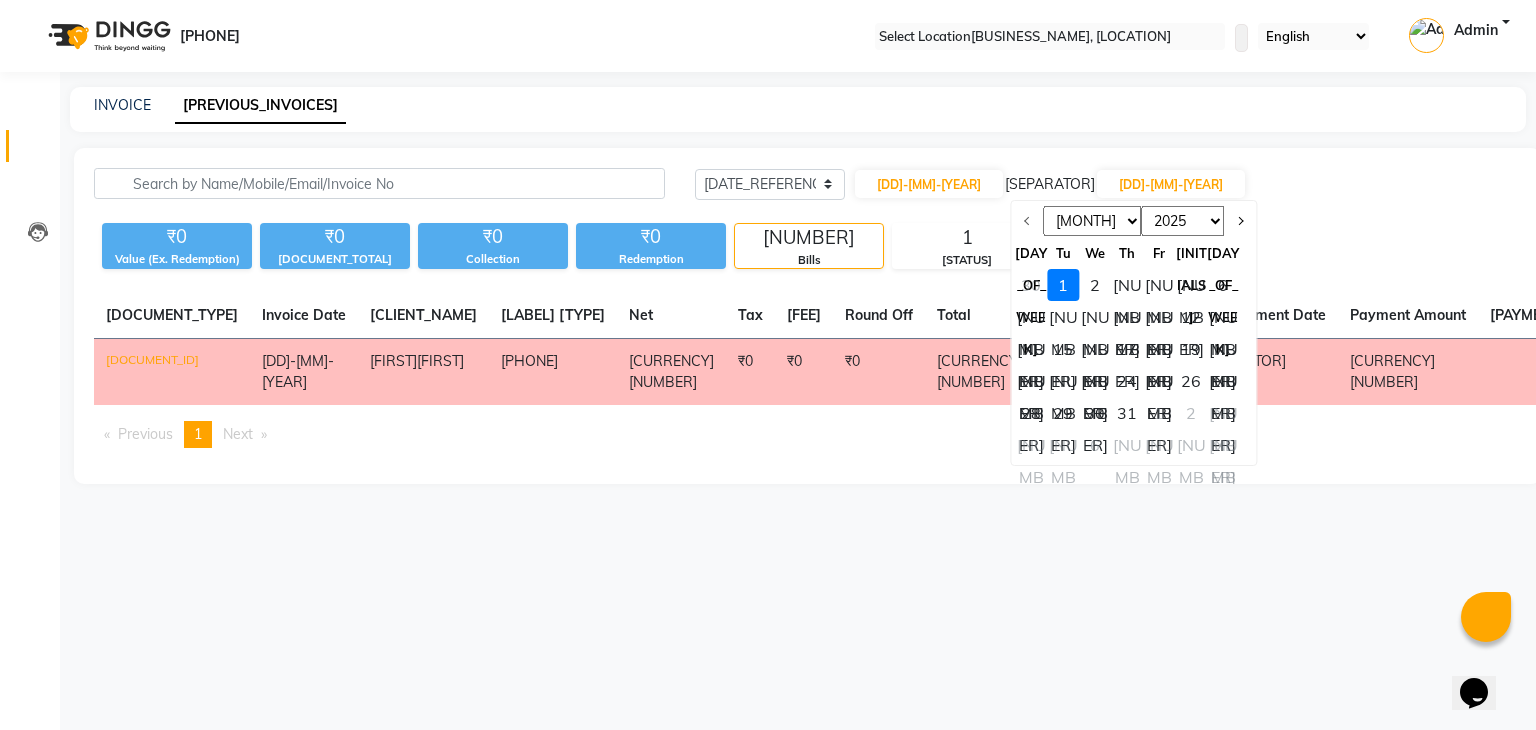 click on "[MONTH] [MONTH] [MONTH] [MONTH] [MONTH] [MONTH]" at bounding box center (1092, 221) 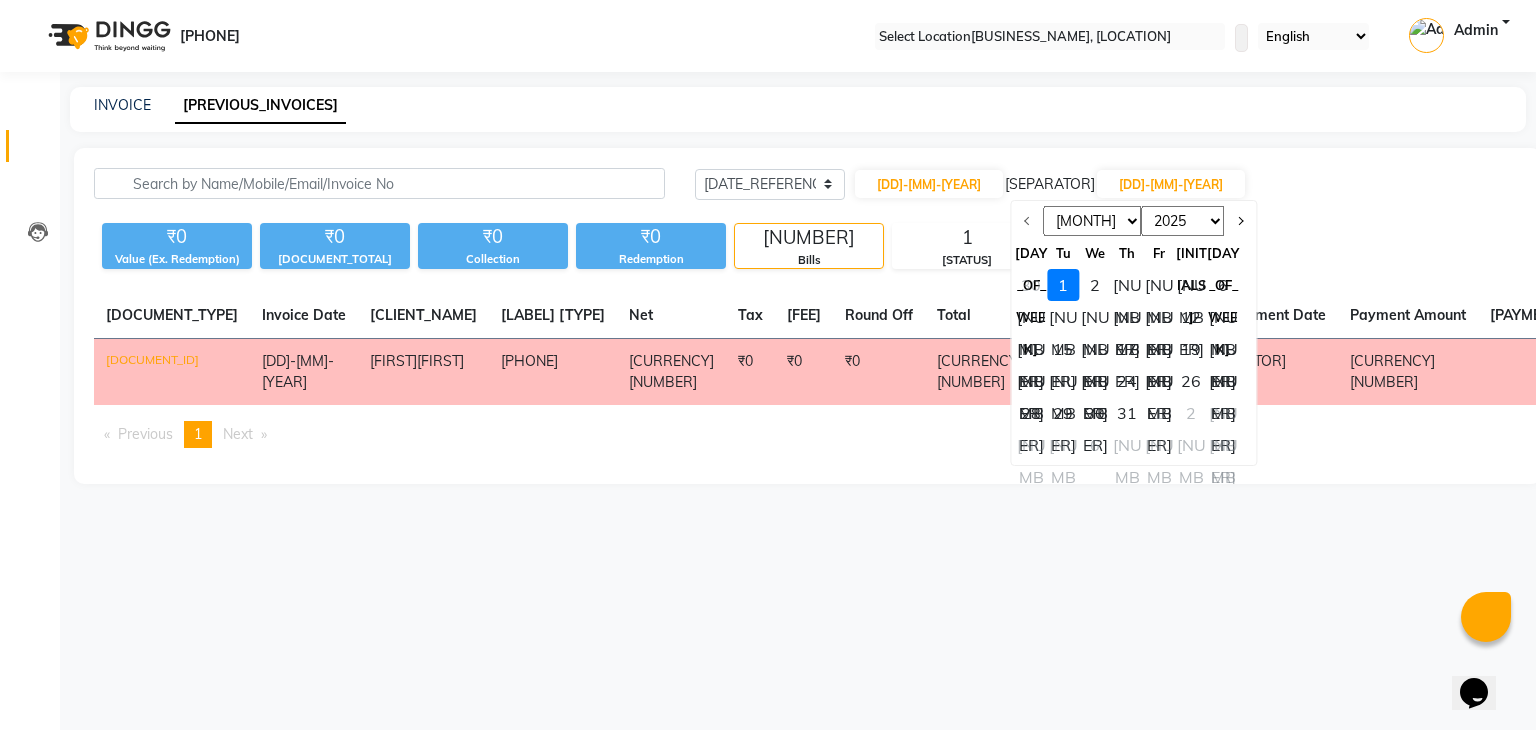click on "Today Yesterday Custom Range [DD]-[MM]-[YEAR] - [DD]-[MM]-[YEAR] [MONTH] [MONTH] [MONTH] [MONTH] [MONTH] [MONTH] [YEAR] [YEAR] [YEAR] [YEAR] [YEAR] [YEAR] [YEAR] [YEAR] [YEAR] [YEAR] [YEAR] Mo Tu We Th Fr Sa Su 30 1 2 3 4 5 6 7 8 9 10 11 12 13 14 15 16 17 18 19 20 21 22 23 24 25 26 27 28 29 30 31 1 2 3 4 5 6 7 8 9 10 Export [CURRENCY][NUMBER] Value (Ex. Redemption) [CURRENCY][NUMBER] Invoice Total  [CURRENCY][NUMBER] Collection [CURRENCY][NUMBER] Redemption [NUMBER] Bills [NUMBER] Cancelled  Invoice No.   Invoice Date   Client Name   Mobile No.   Net   Tax   Fee   Round Off   Total   Tip   Current Due   Last Payment Date   Payment Amount   Payment Methods   Cancel Reason   Status   V/[YEAR]-[YEAR]/0562  [DD]-[MM]-[YEAR] [LAST_NAME] [PHONE] [CURRENCY][NUMBER] [CURRENCY][NUMBER]  [CURRENCY][NUMBER]  [CURRENCY][NUMBER] [CURRENCY][NUMBER] [CURRENCY][NUMBER] [CURRENCY][NUMBER] - [CURRENCY][NUMBER]  - CANCELLED  Previous  page  1 / 1  You're on page  1  Next  page" at bounding box center [807, 316] 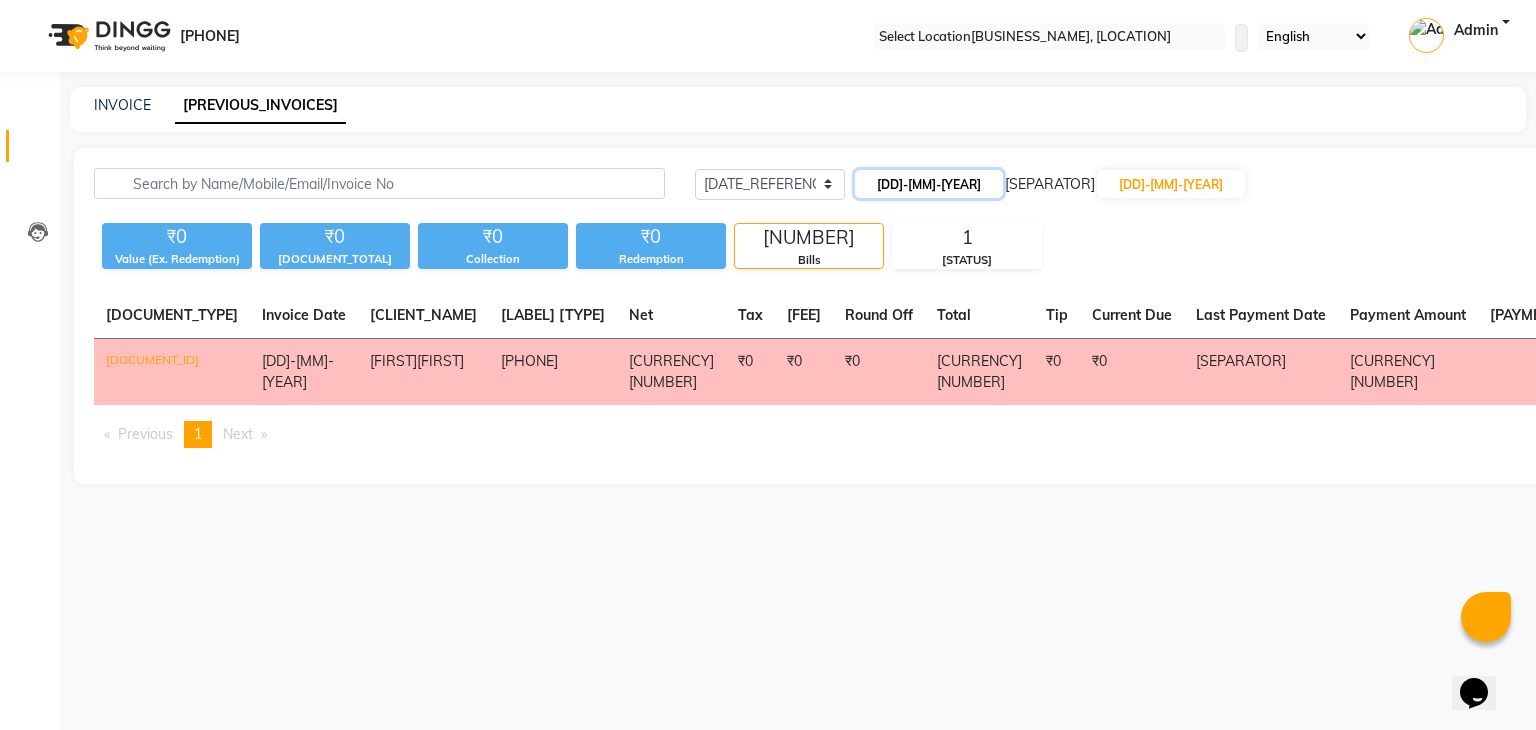 click on "[DD]-[MM]-[YEAR]" at bounding box center (929, 184) 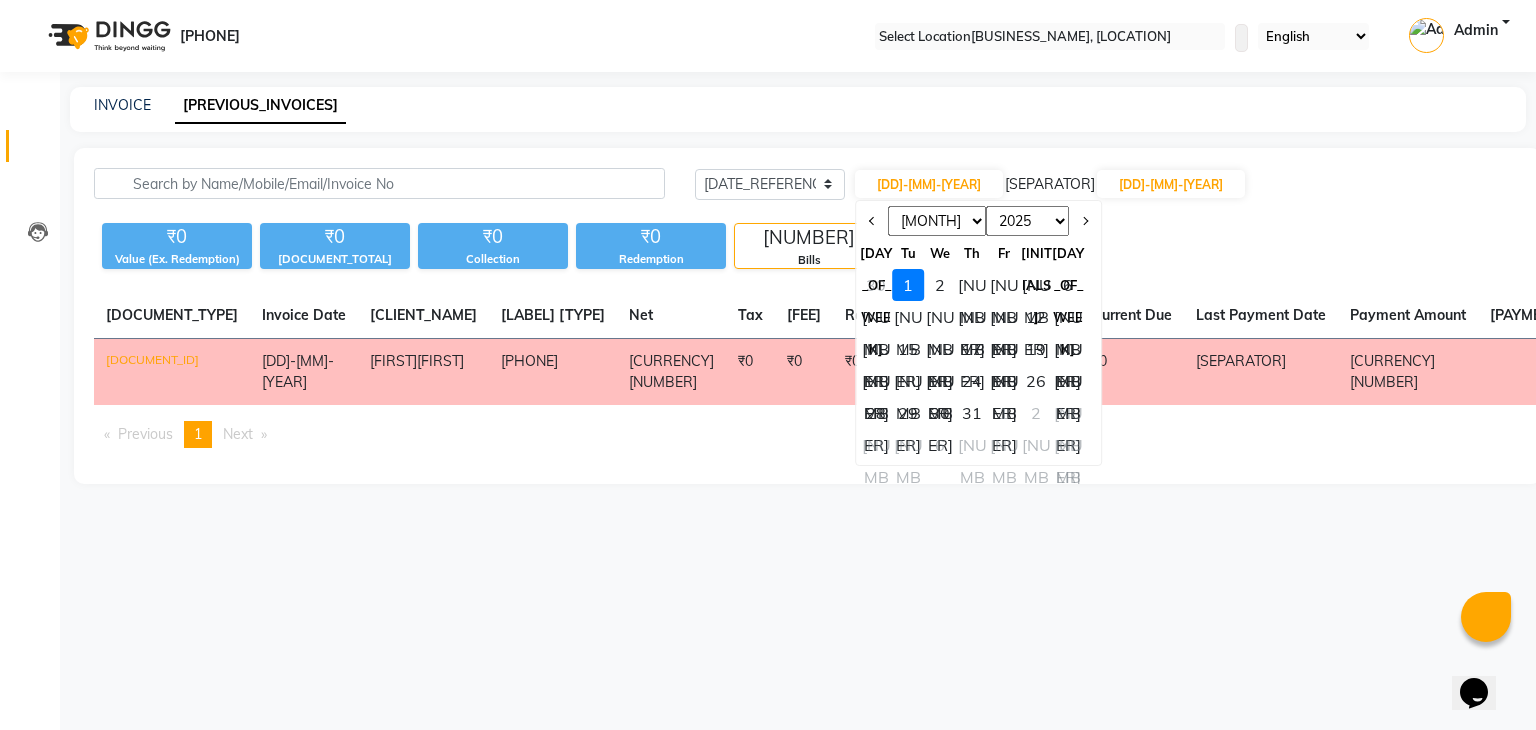 click on "Jan Feb Mar Apr May Jun Jul Aug Sep Oct Nov Dec" at bounding box center (937, 221) 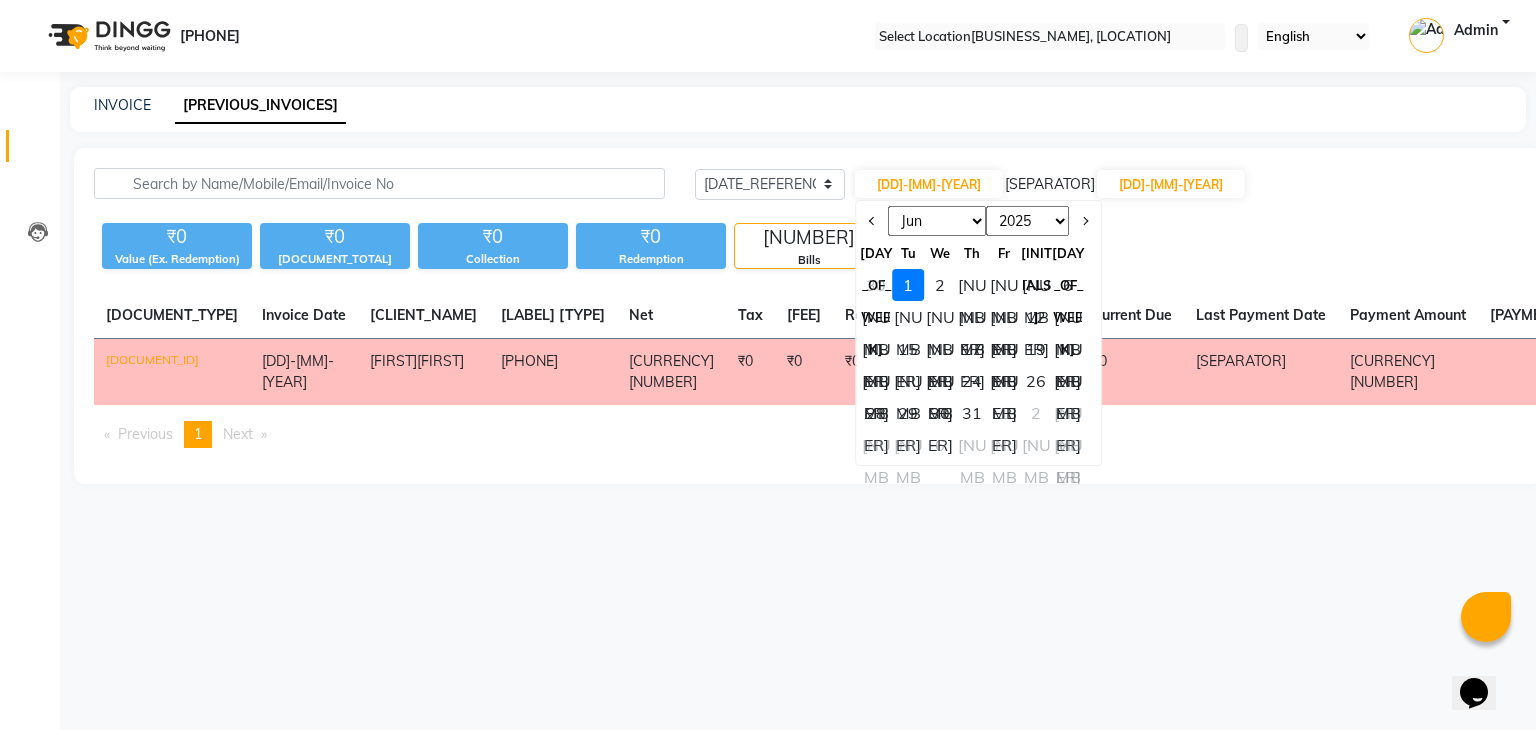 click on "Jan Feb Mar Apr May Jun Jul Aug Sep Oct Nov Dec" at bounding box center [937, 221] 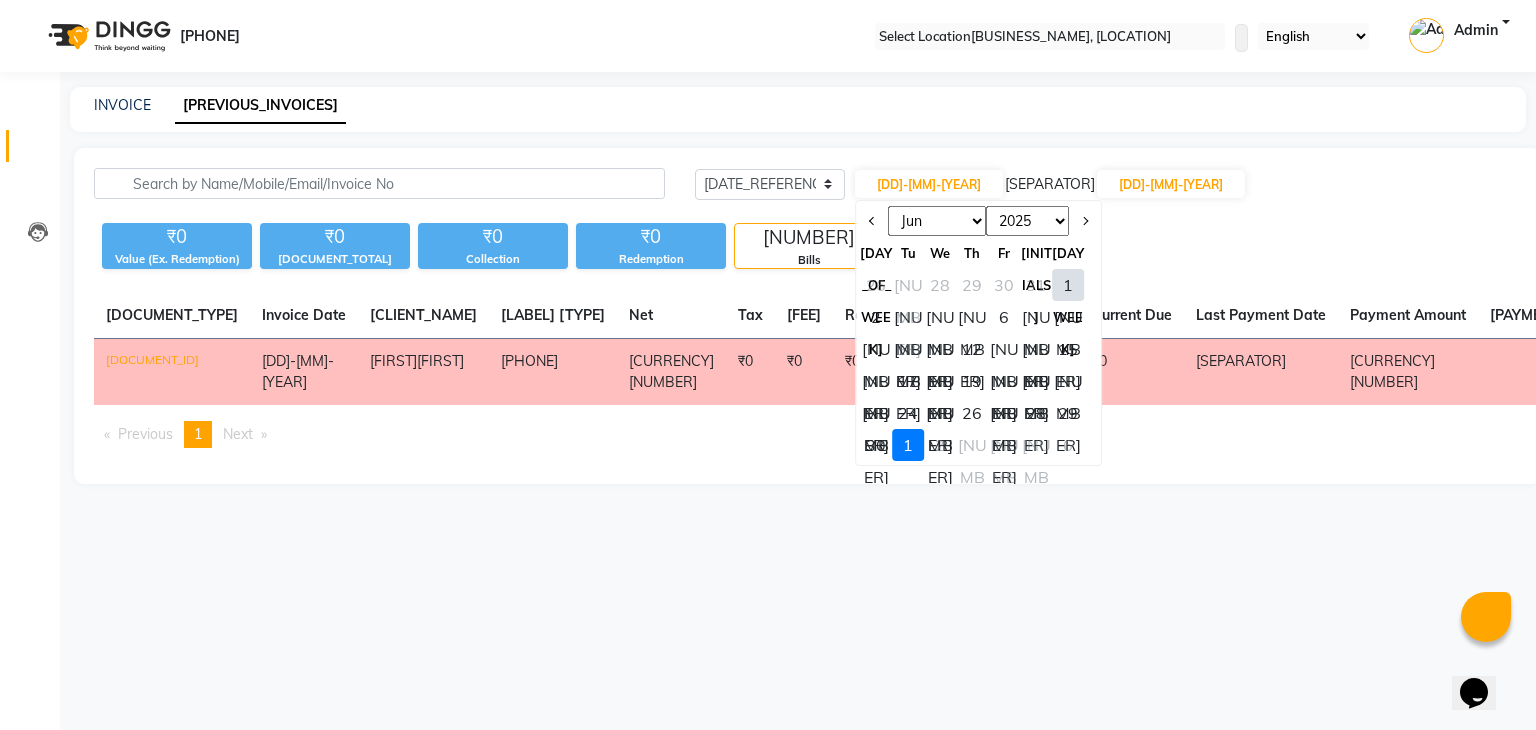 click on "1" at bounding box center [1068, 285] 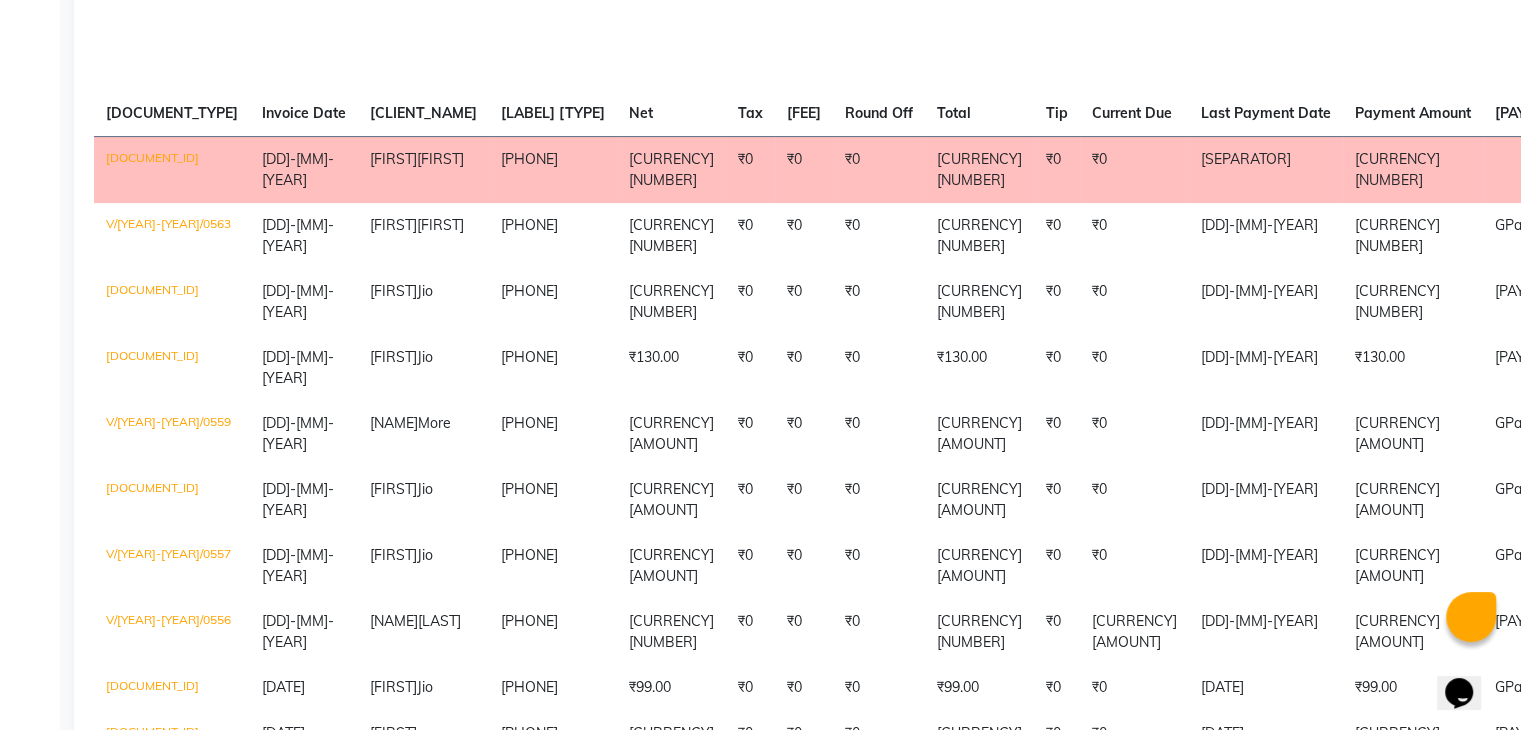 scroll, scrollTop: 320, scrollLeft: 0, axis: vertical 